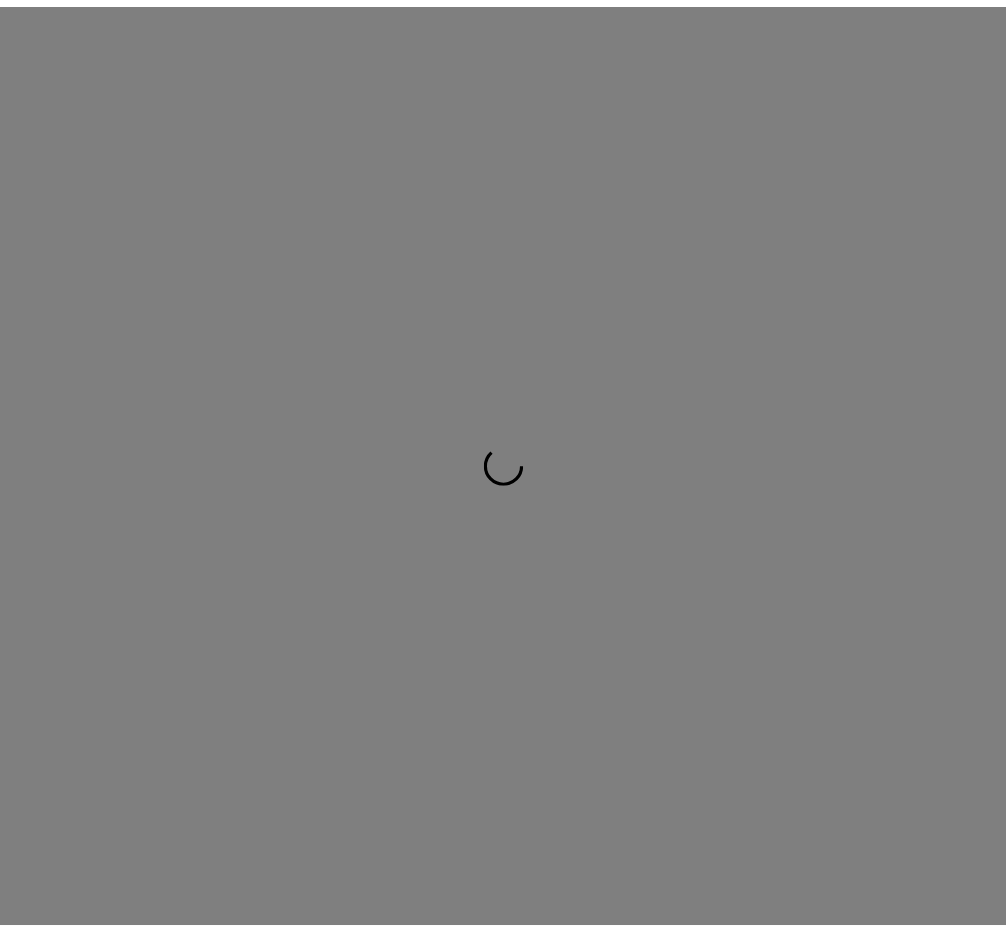 scroll, scrollTop: 0, scrollLeft: 0, axis: both 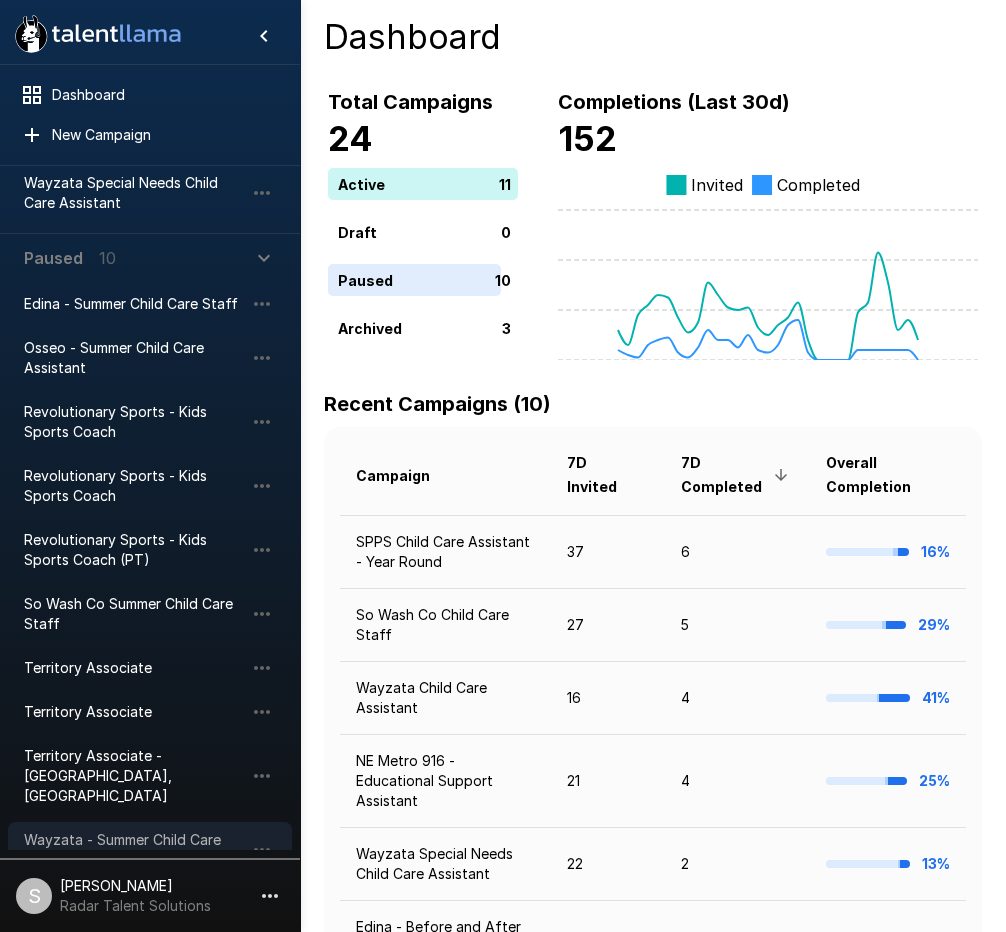 click on "Wayzata - Summer Child Care Program Assistant" at bounding box center (134, 850) 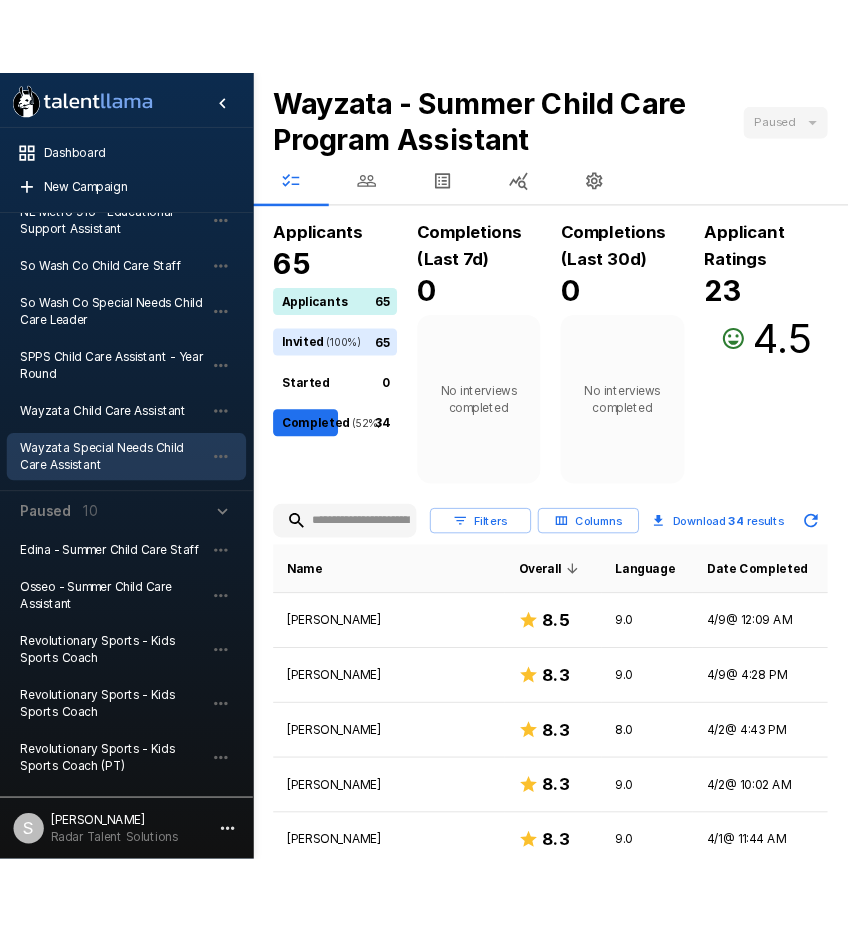 scroll, scrollTop: 413, scrollLeft: 0, axis: vertical 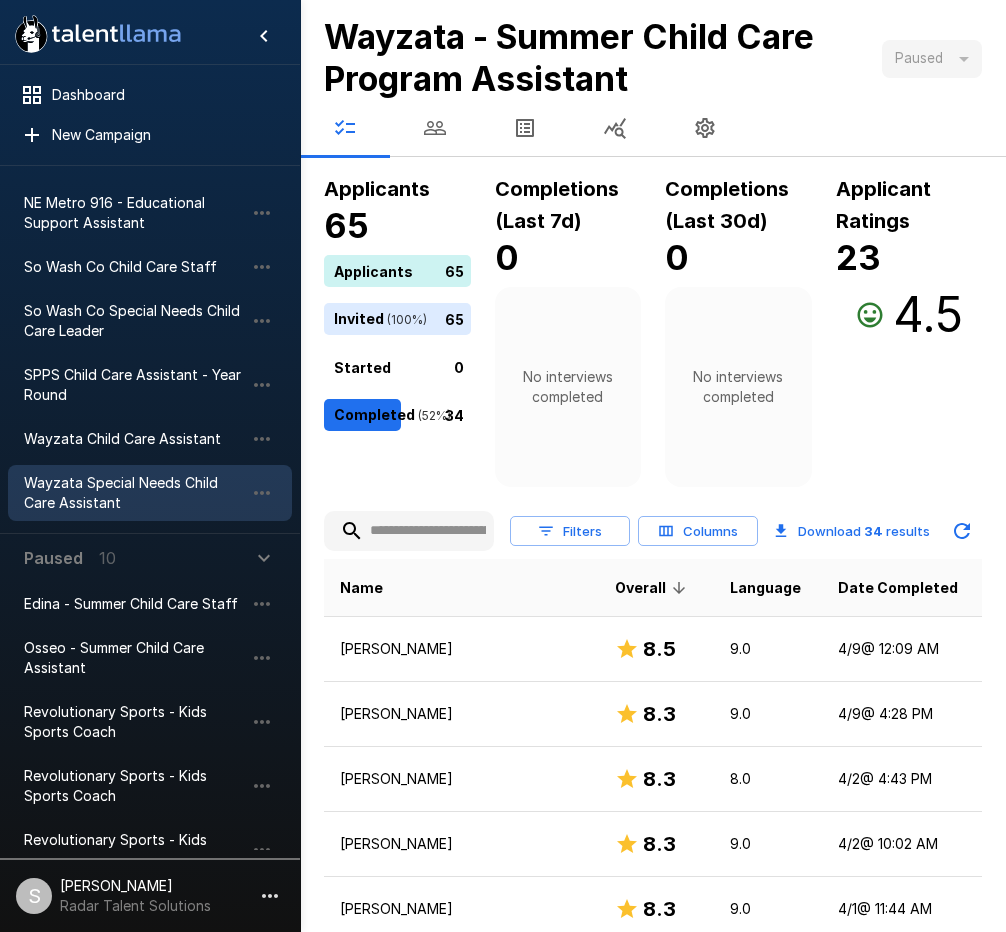 click on "Wayzata Special Needs Child Care Assistant" at bounding box center [134, 493] 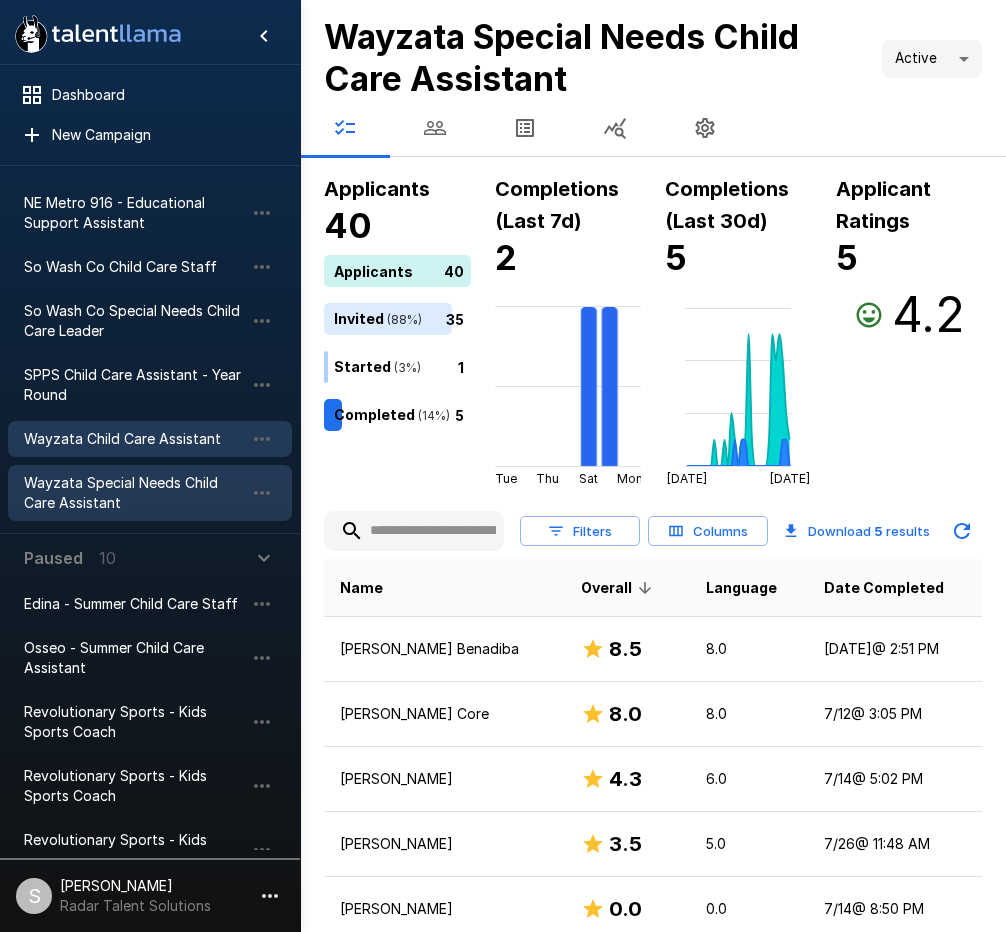 click on "Wayzata Child Care Assistant" at bounding box center (134, 439) 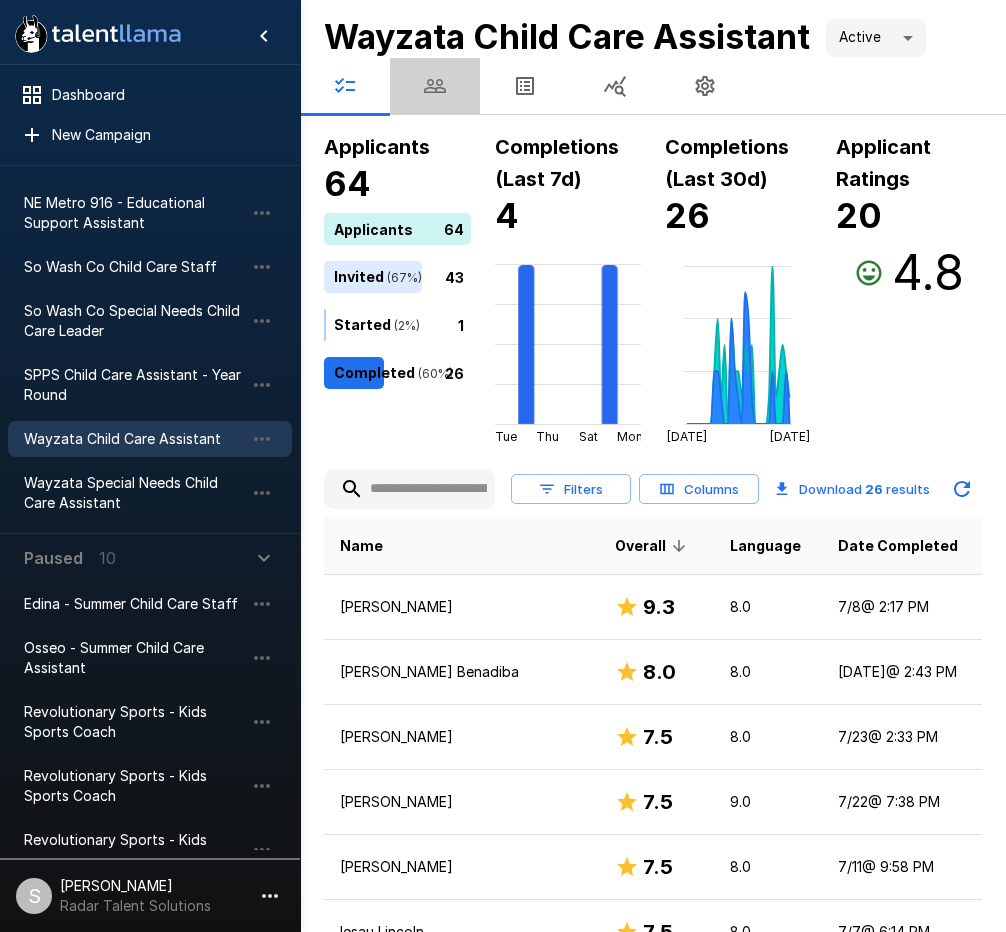 click 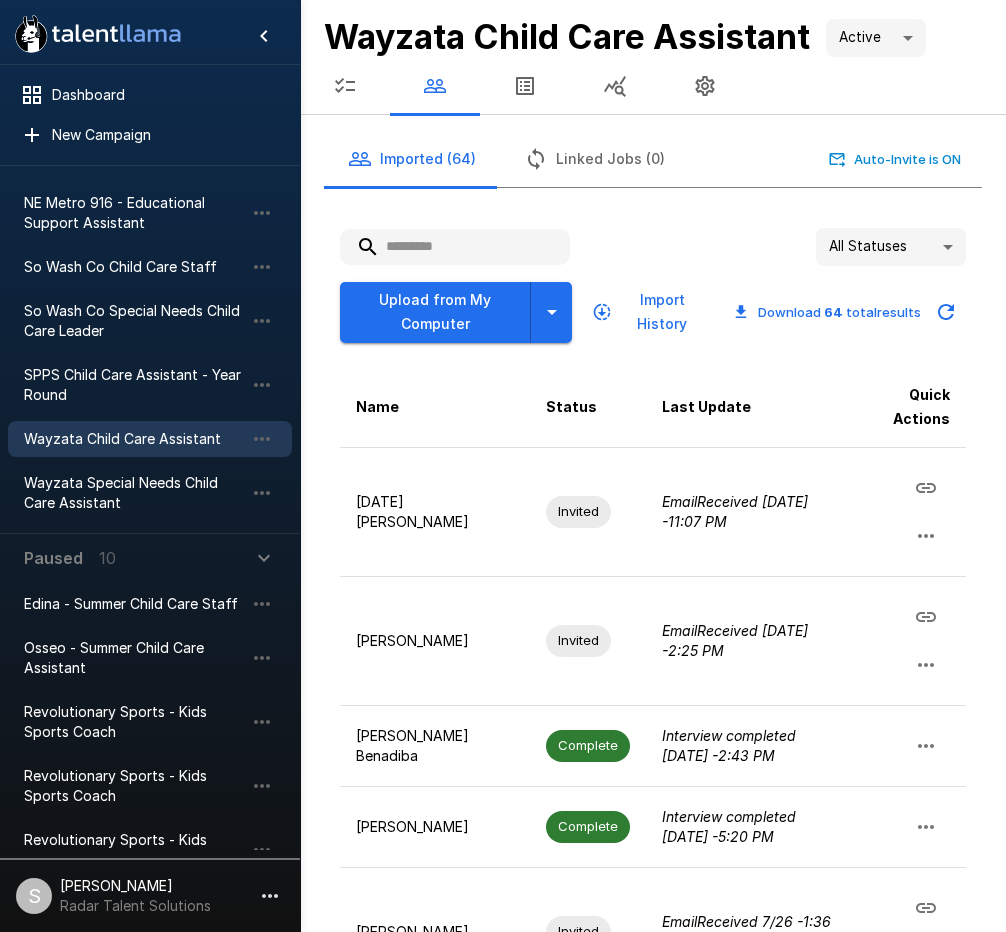 drag, startPoint x: 427, startPoint y: 229, endPoint x: 426, endPoint y: 239, distance: 10.049875 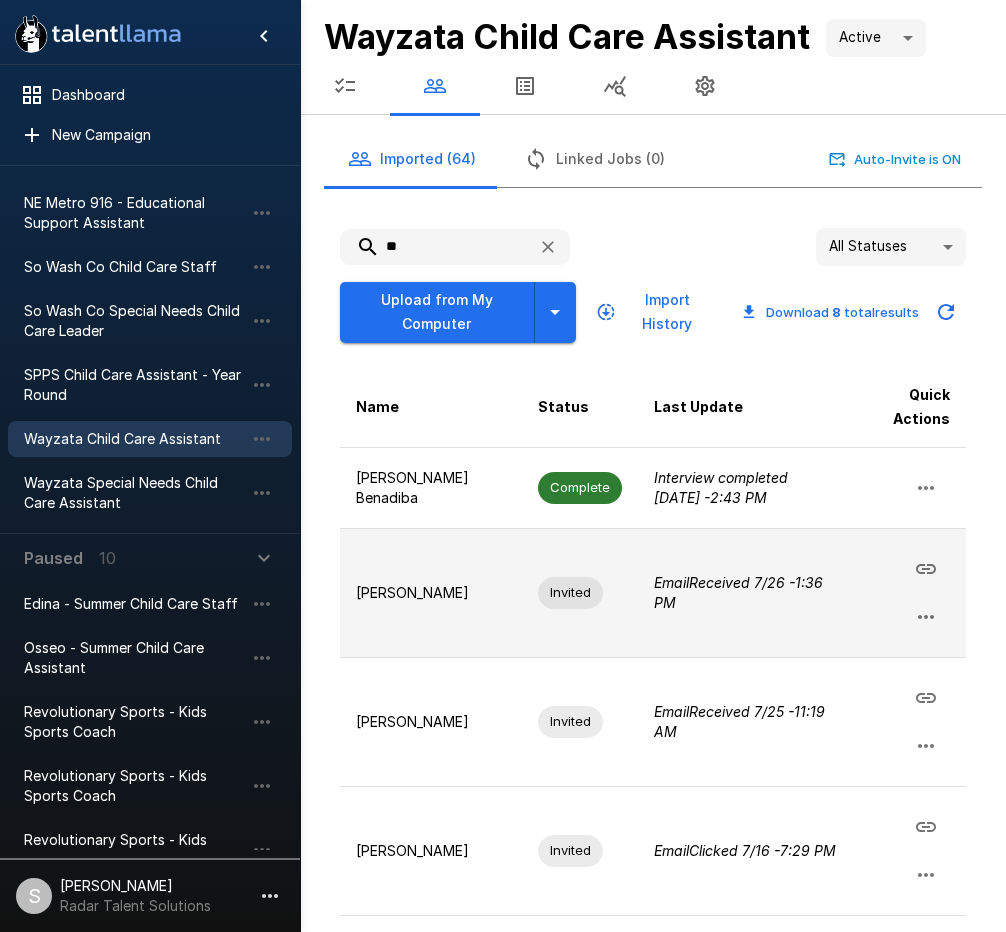 type on "**" 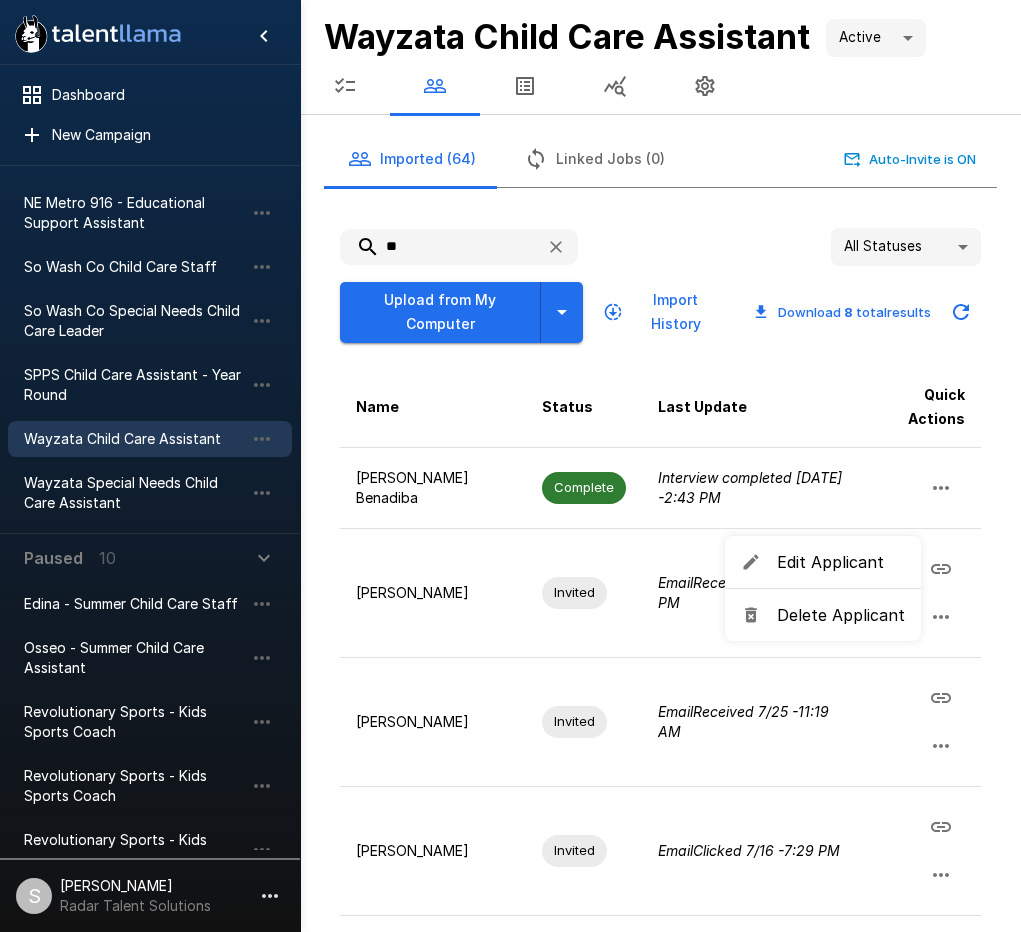 click on "Delete Applicant" at bounding box center (841, 615) 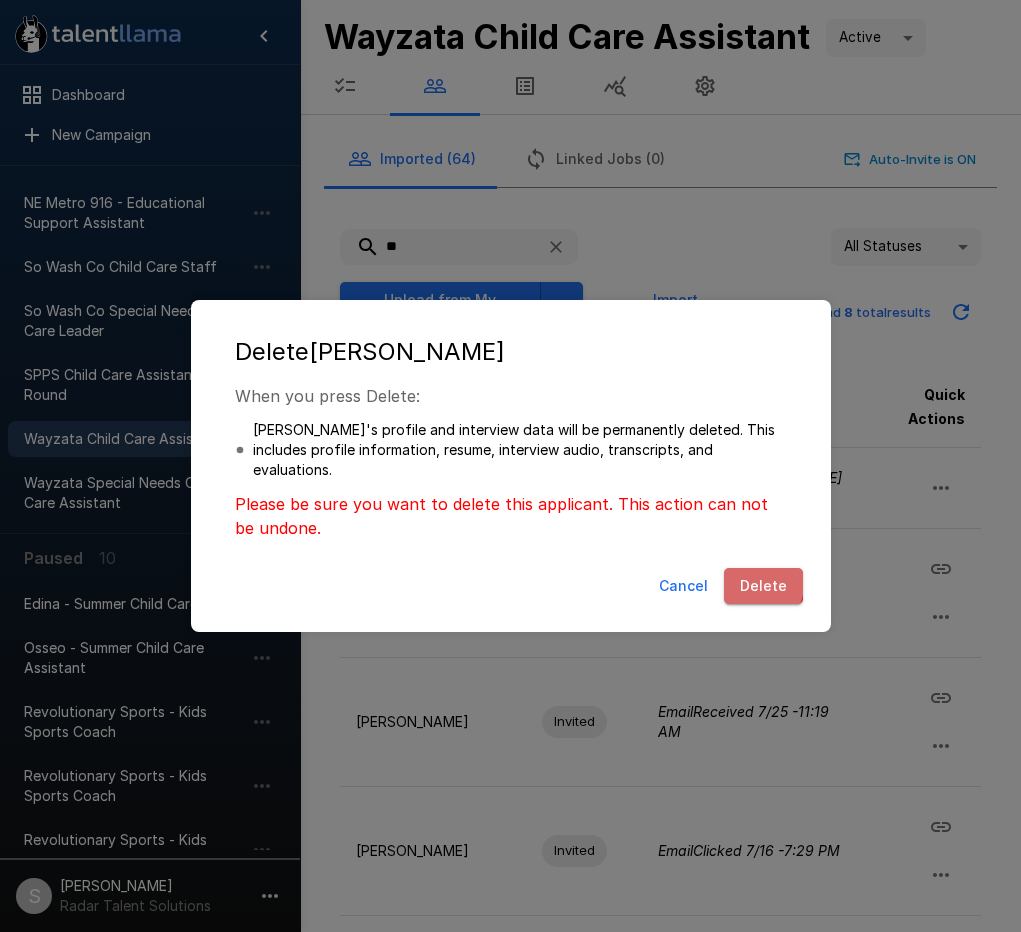 click on "Delete" at bounding box center (763, 586) 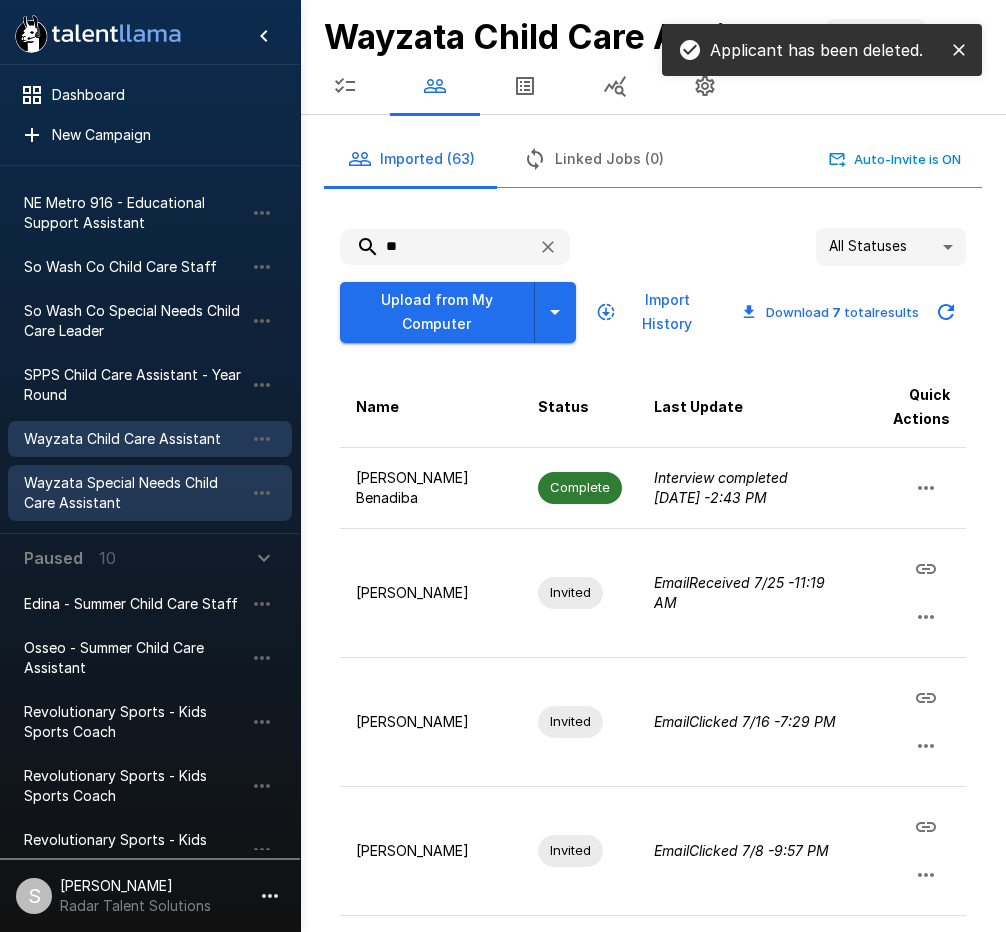 click on "Wayzata Special Needs Child Care Assistant" at bounding box center (134, 493) 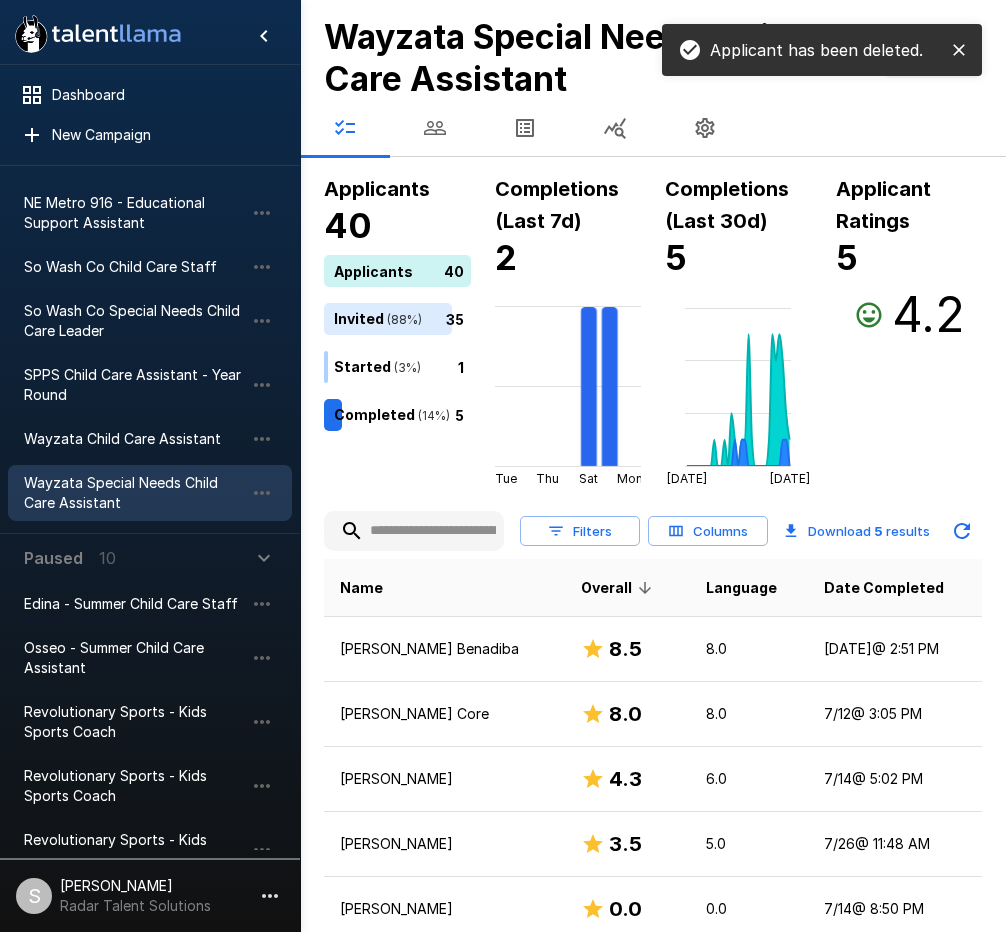 click at bounding box center (435, 128) 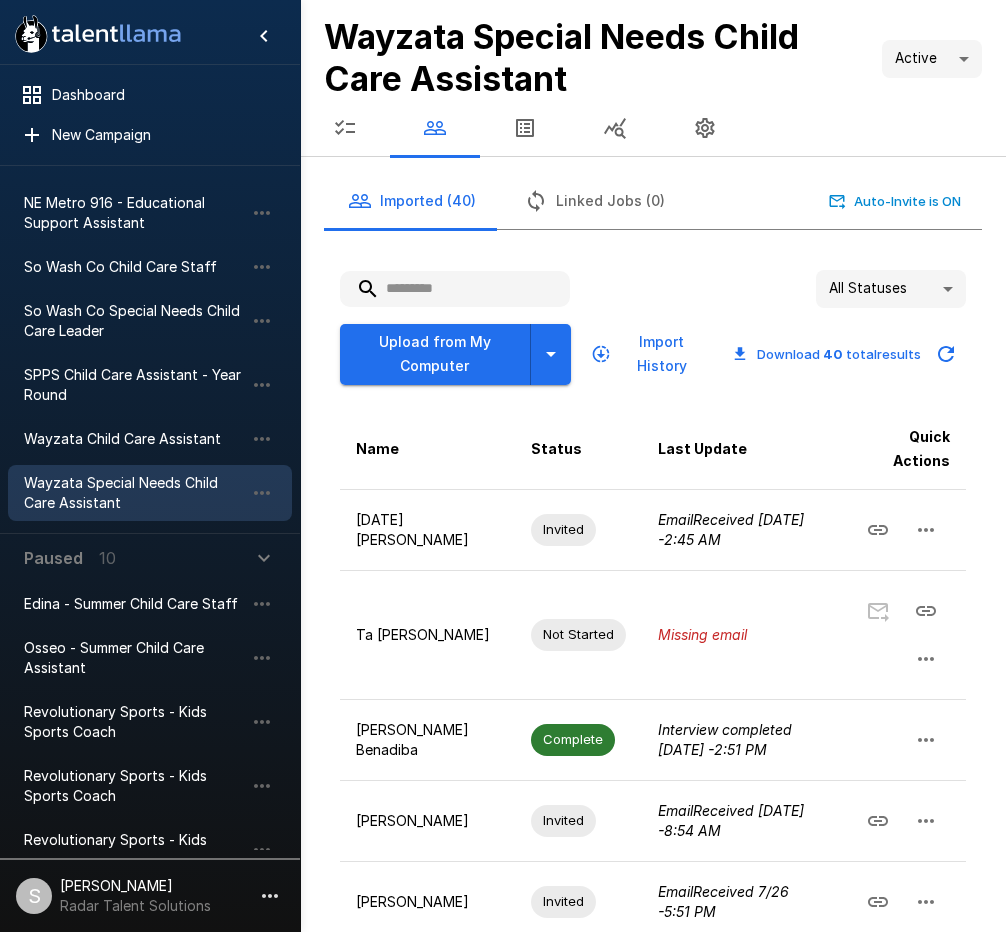 click at bounding box center (455, 289) 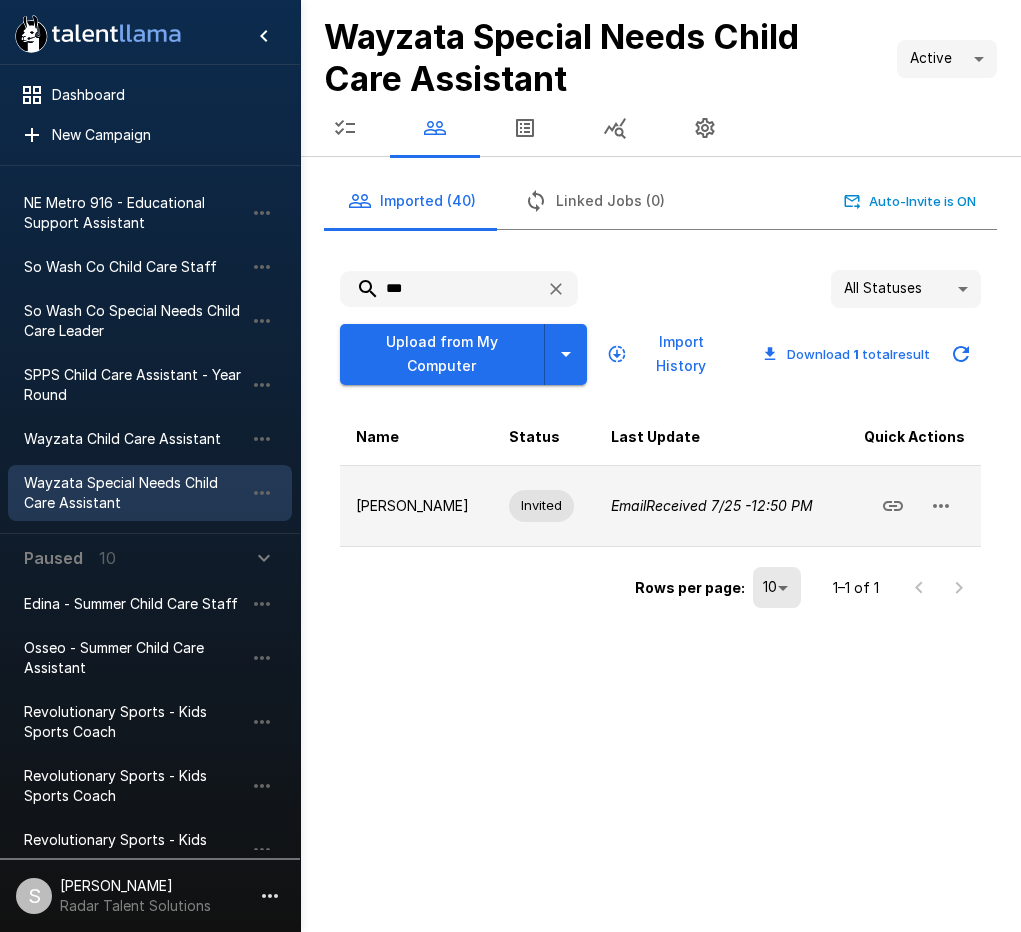click 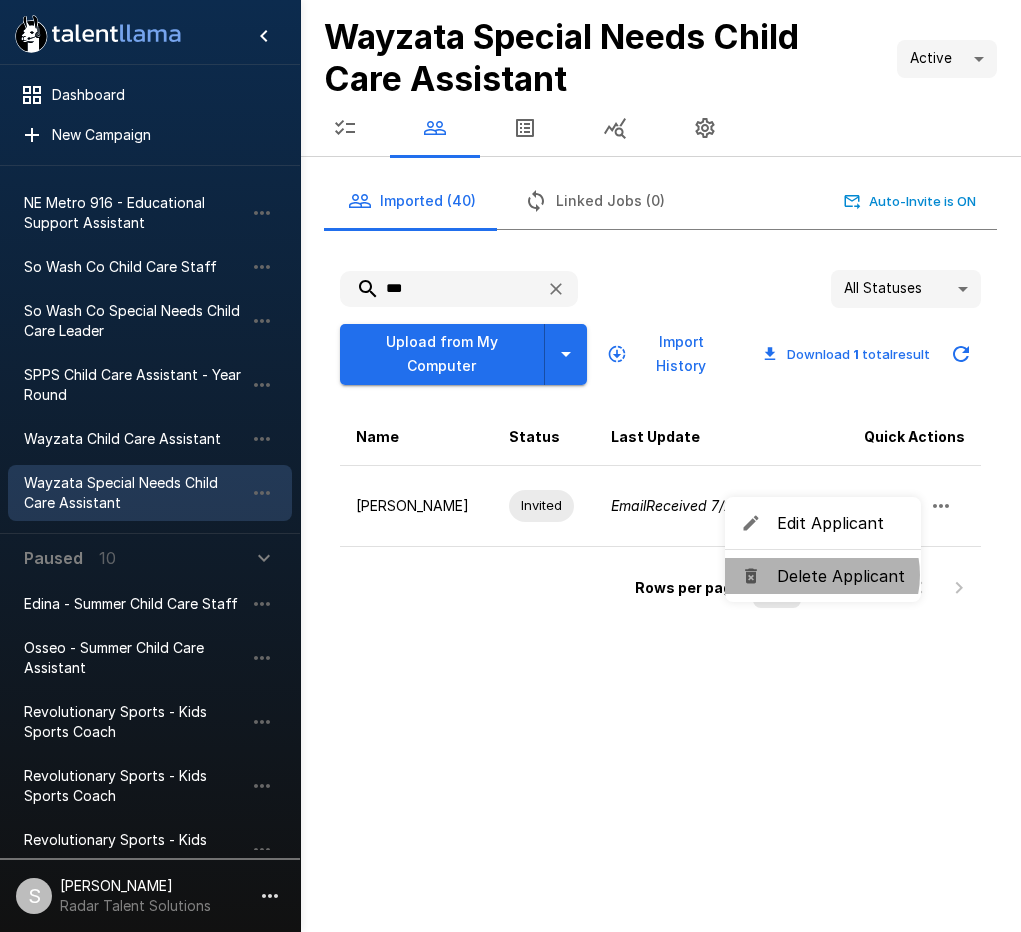 click on "Delete Applicant" at bounding box center (841, 576) 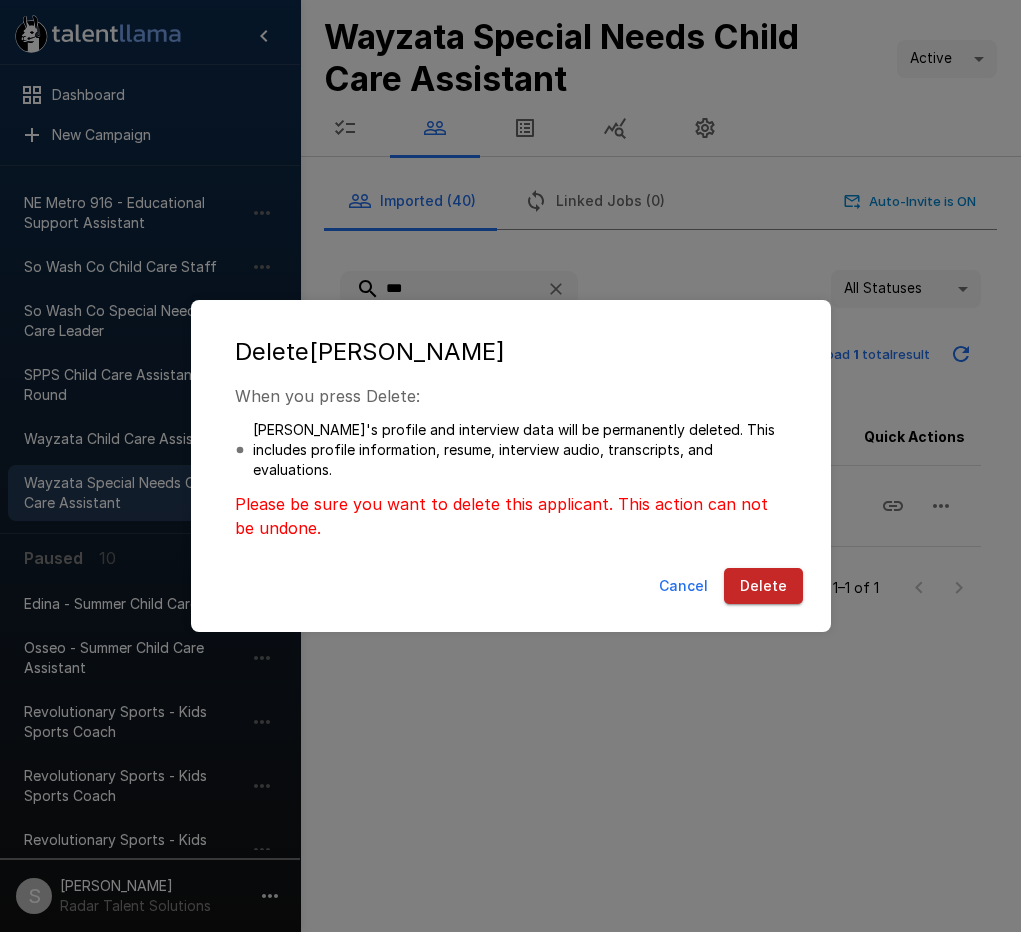 click on "Delete" at bounding box center [763, 586] 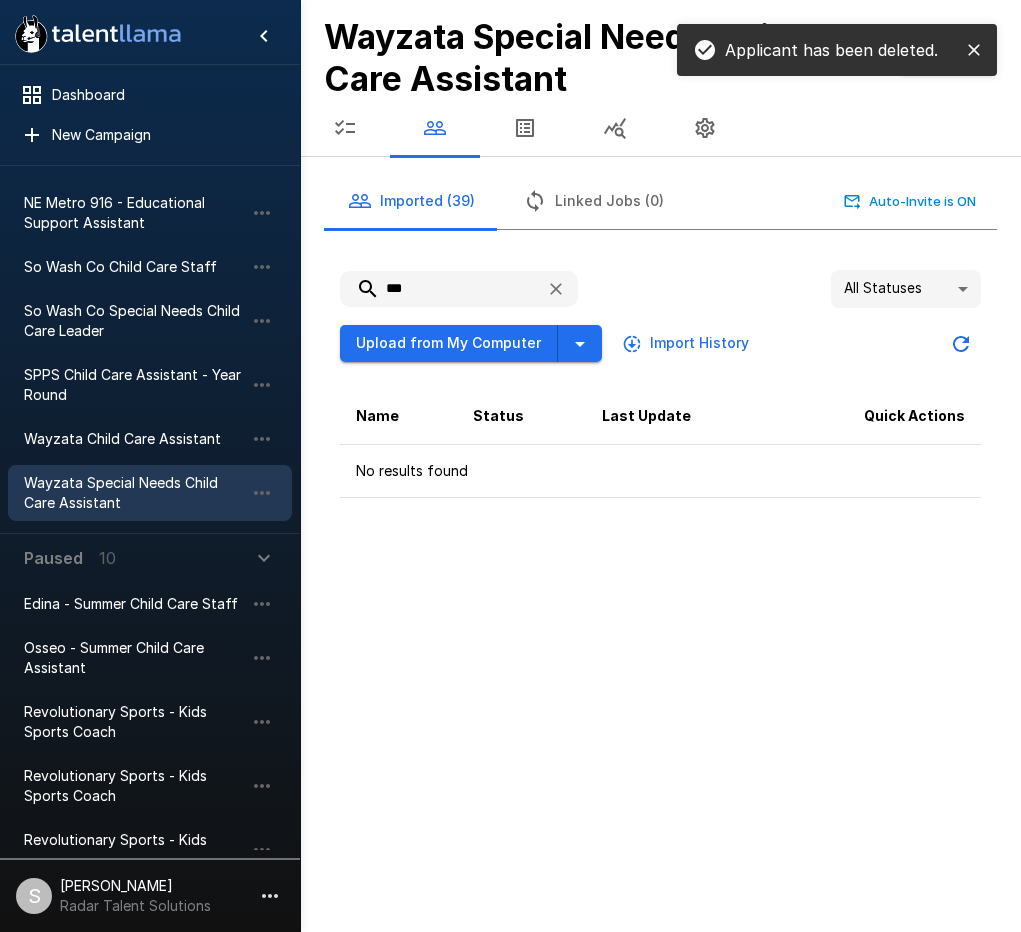 drag, startPoint x: 426, startPoint y: 290, endPoint x: 346, endPoint y: 286, distance: 80.09994 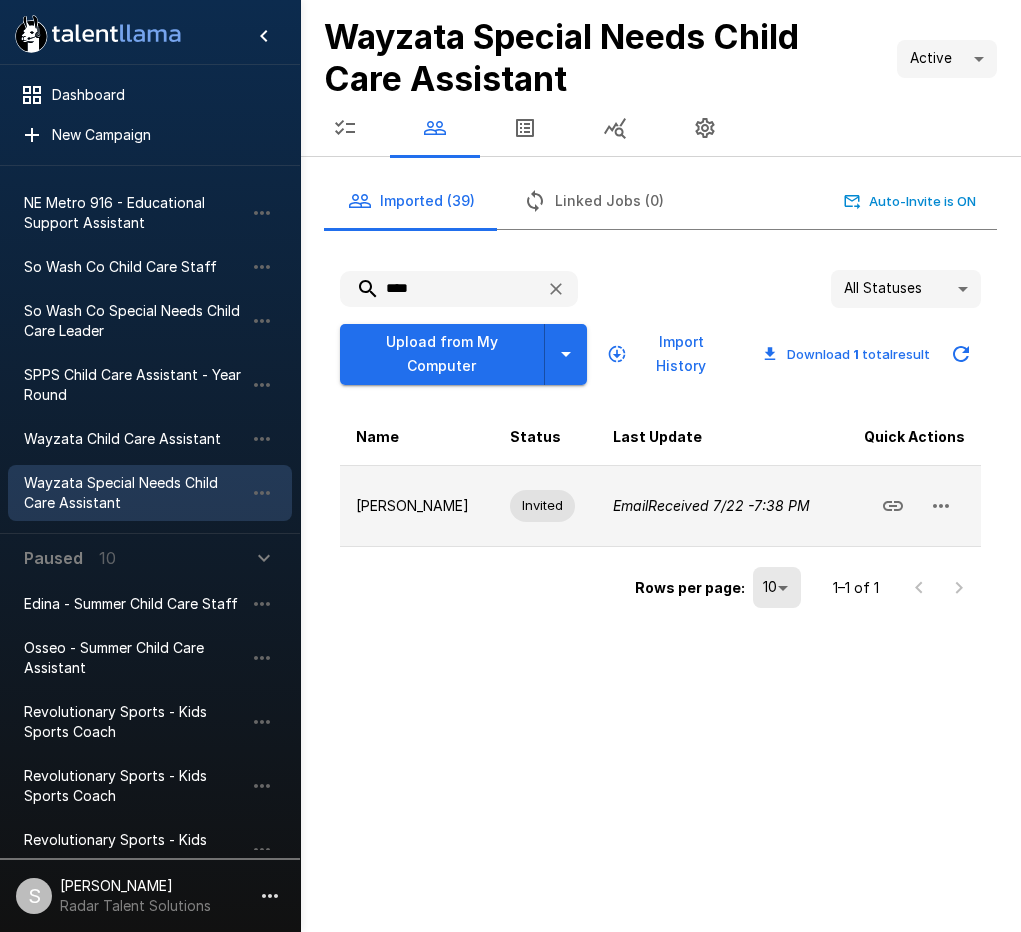 type on "****" 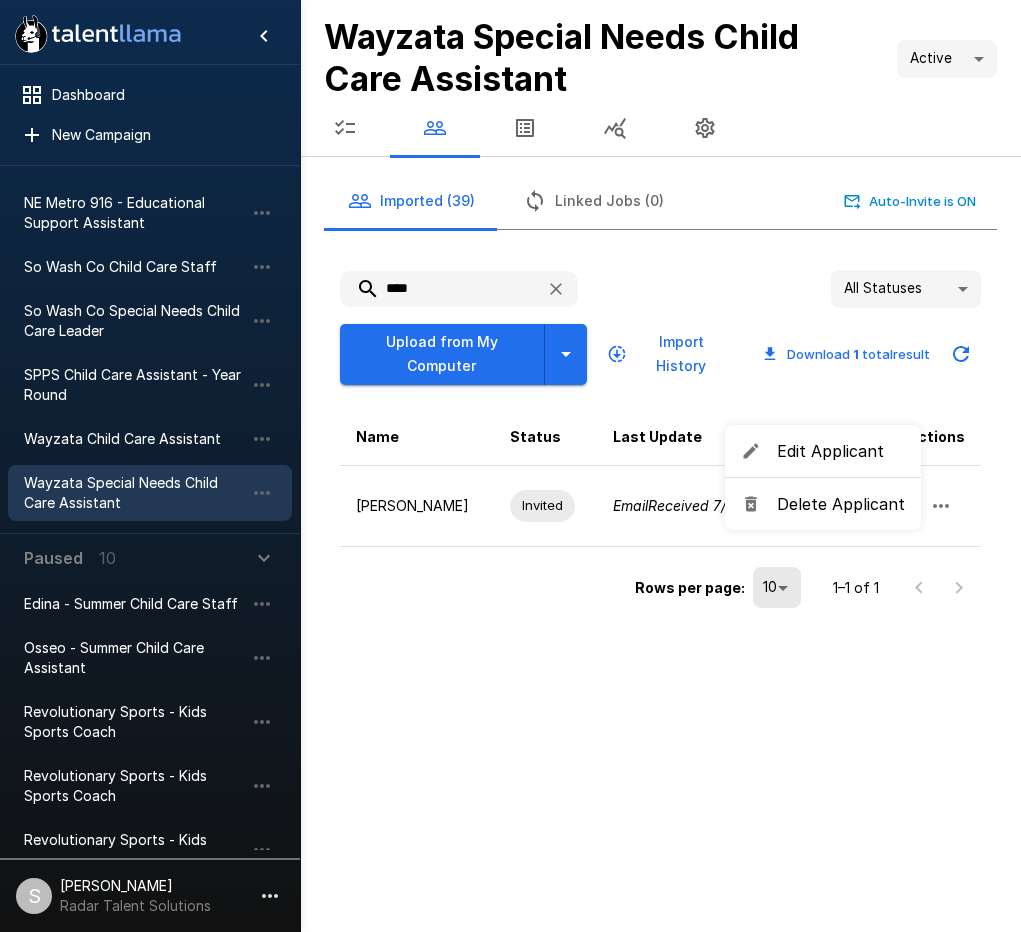 click on "Delete Applicant" at bounding box center [841, 504] 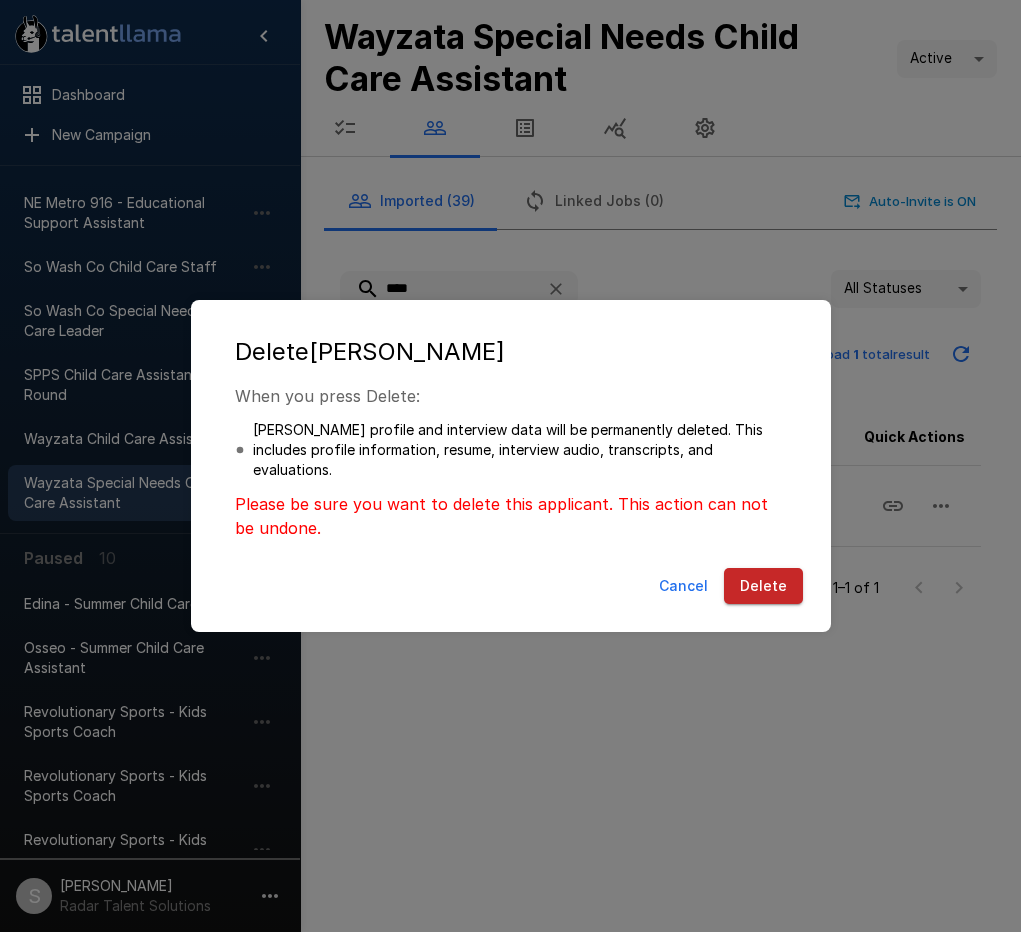 click on "Delete" at bounding box center (763, 586) 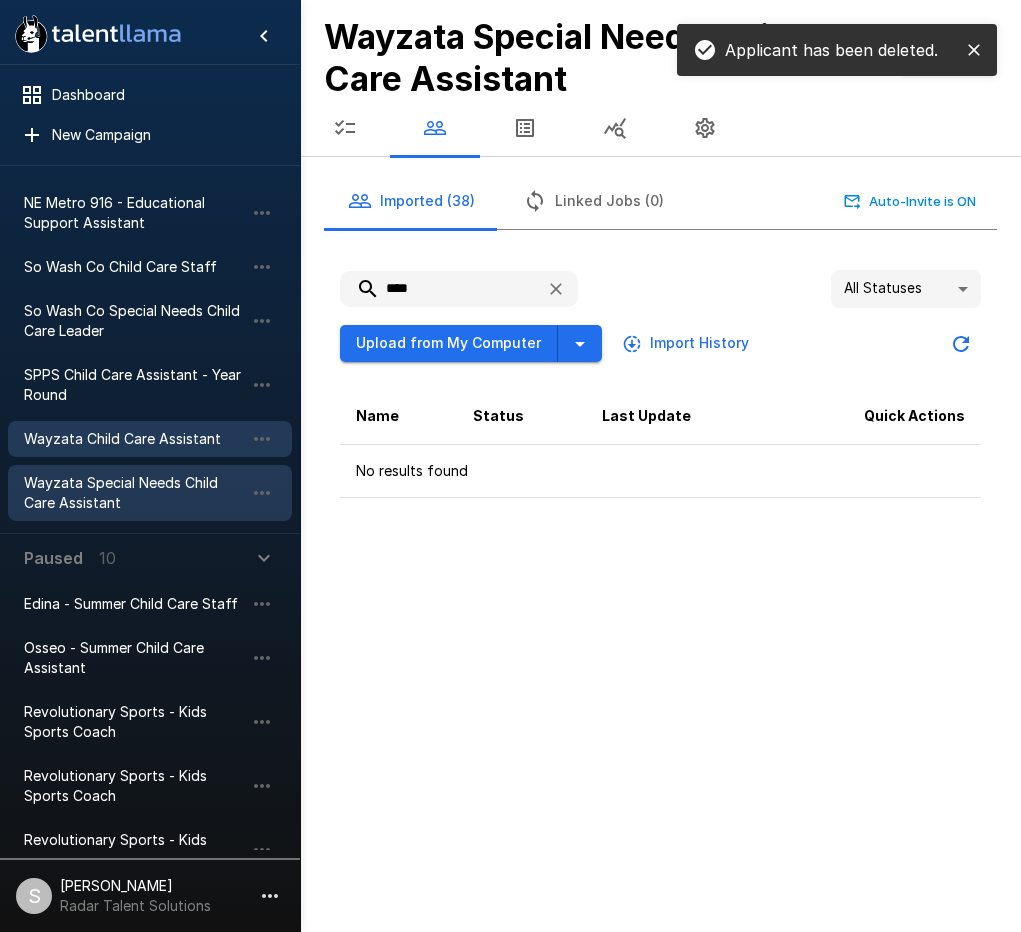 click on "Wayzata Child Care Assistant" at bounding box center (134, 439) 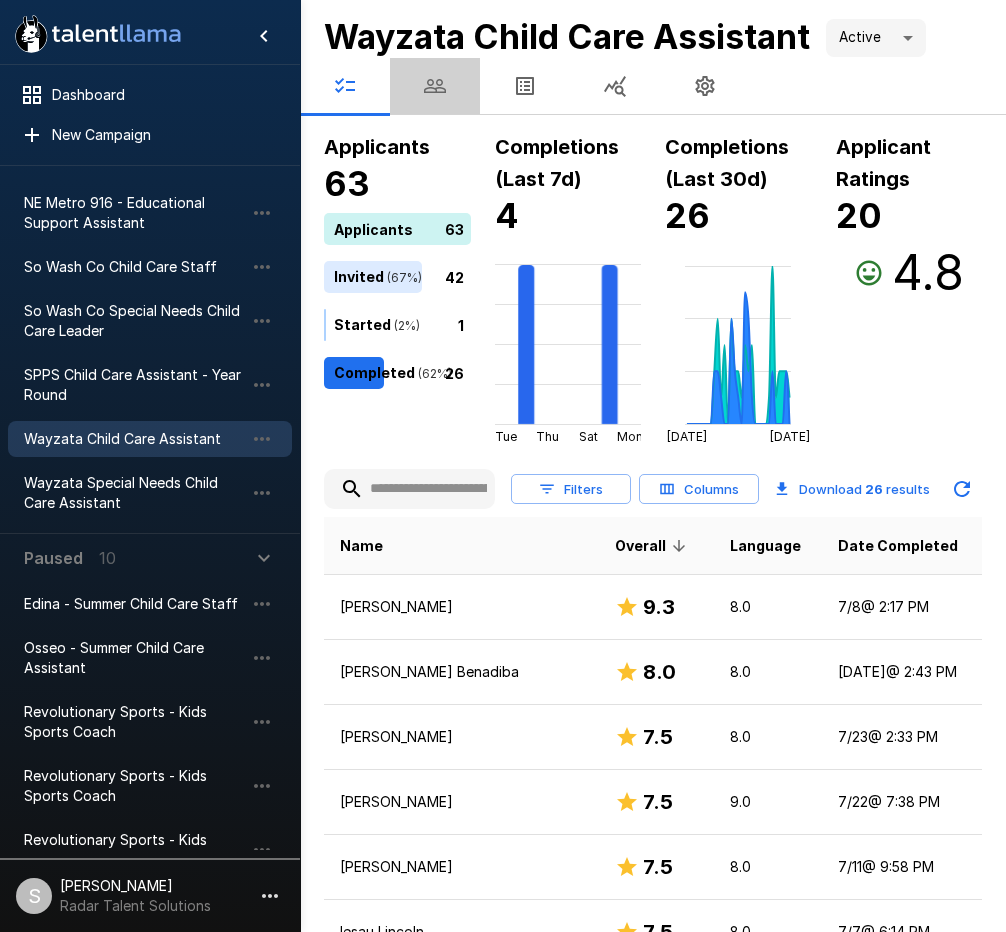 click 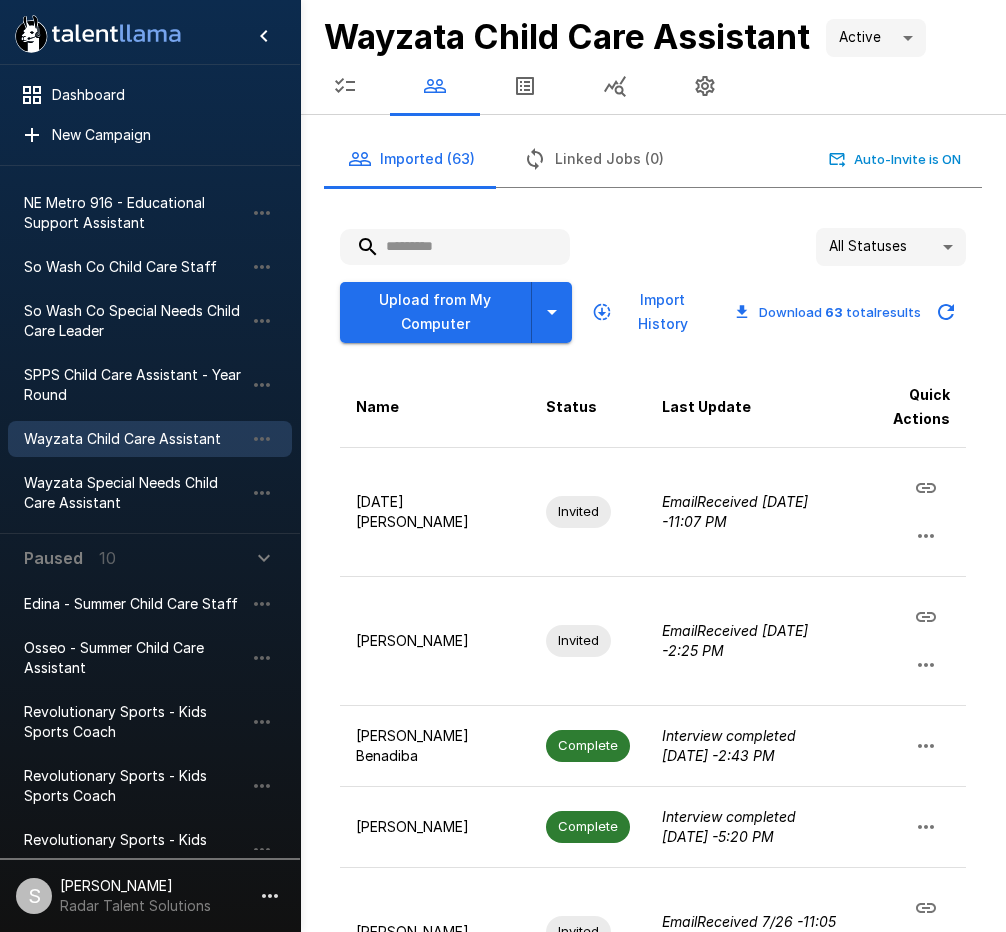 click at bounding box center (455, 247) 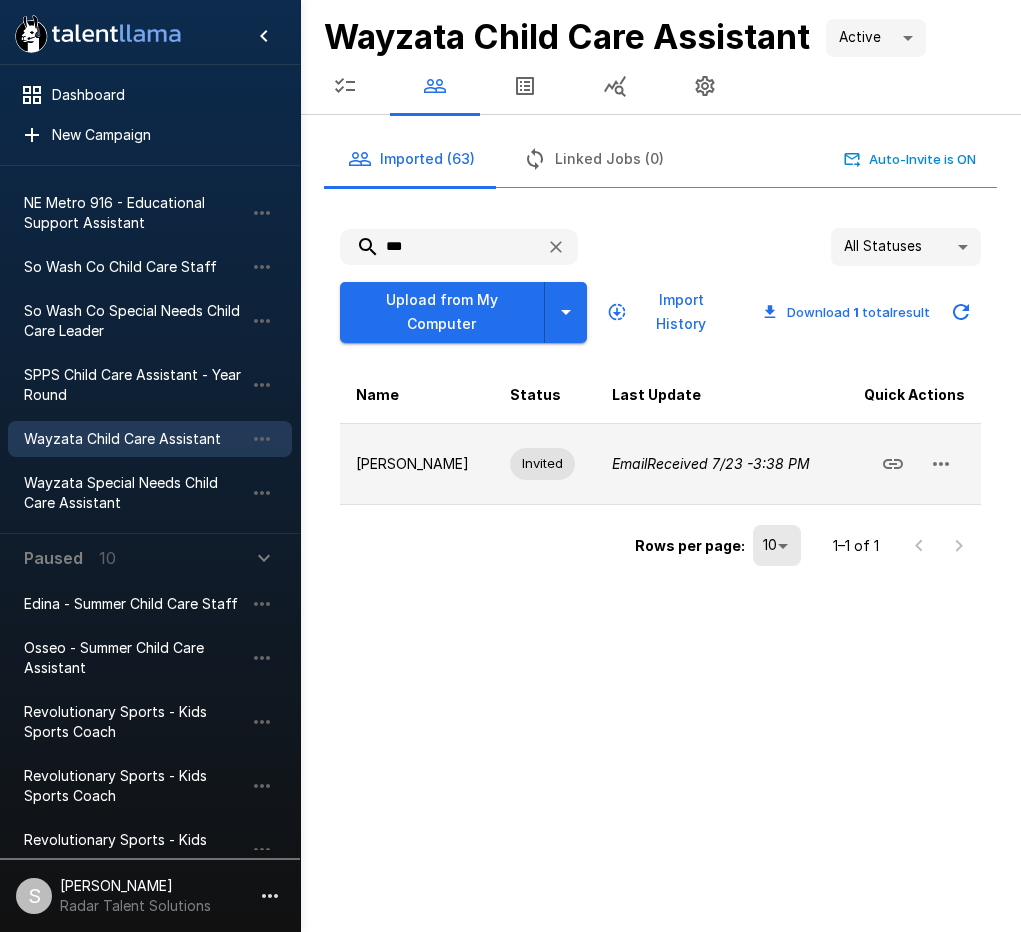 type on "***" 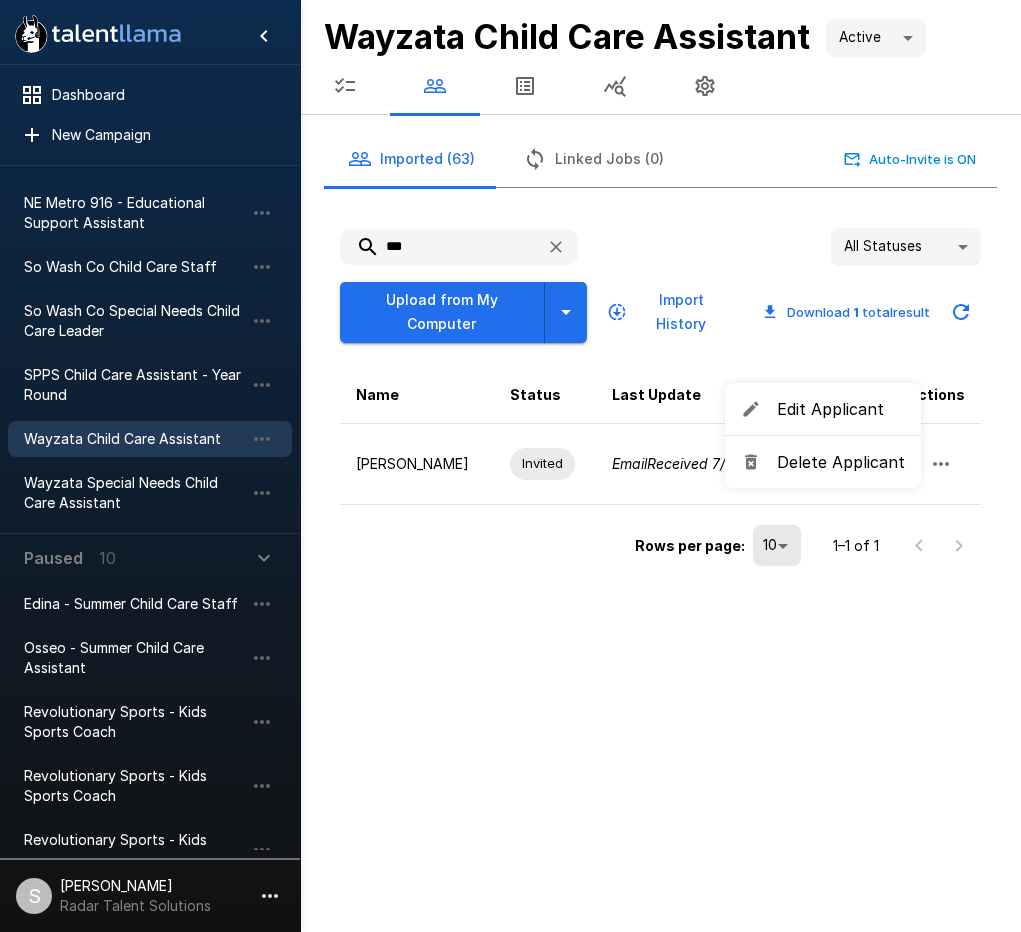 click on "Delete Applicant" at bounding box center [841, 462] 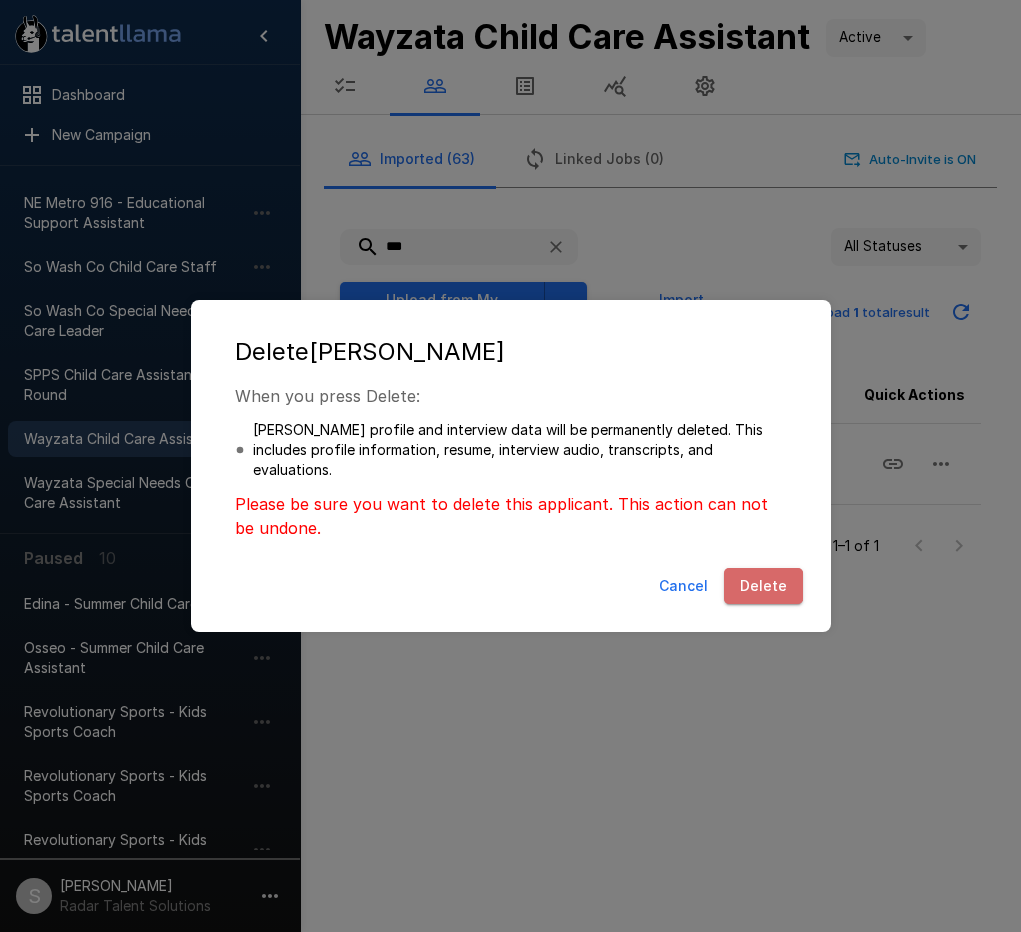 click on "Delete" at bounding box center [763, 586] 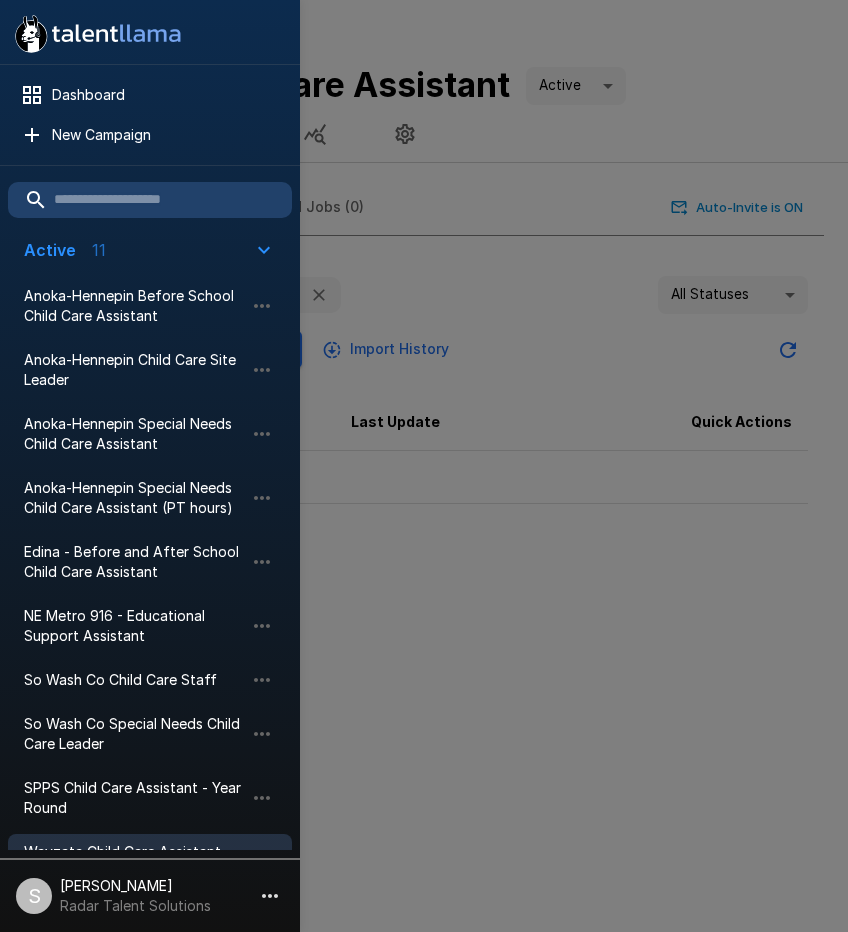 click at bounding box center (424, 466) 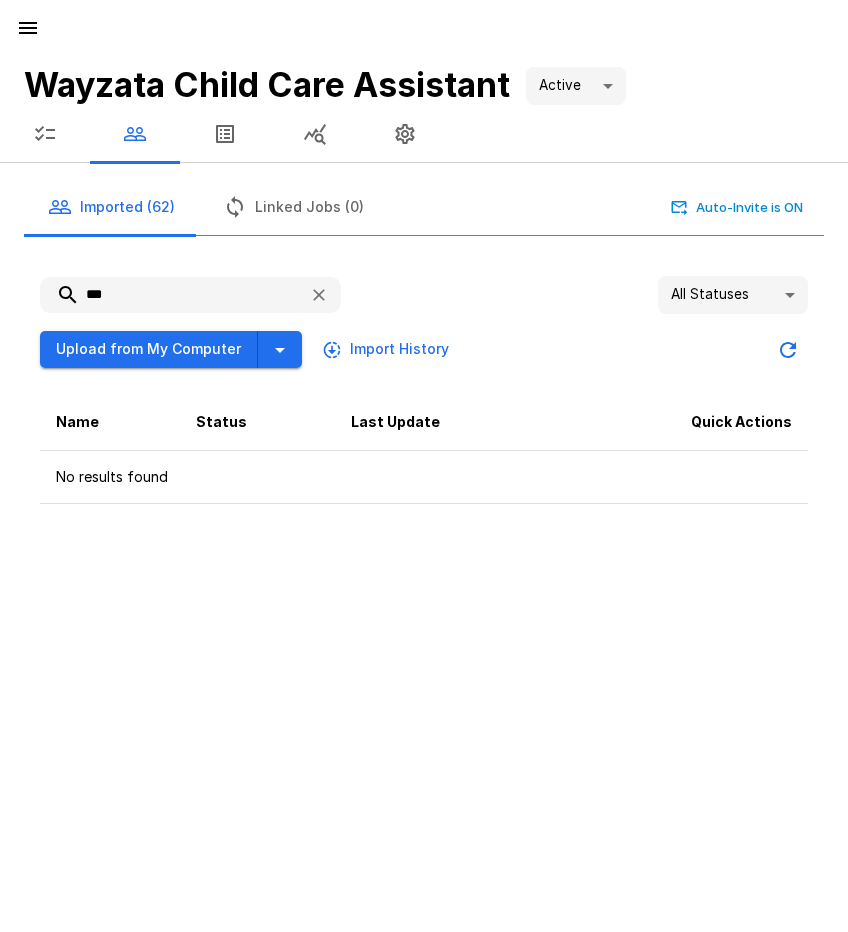 click 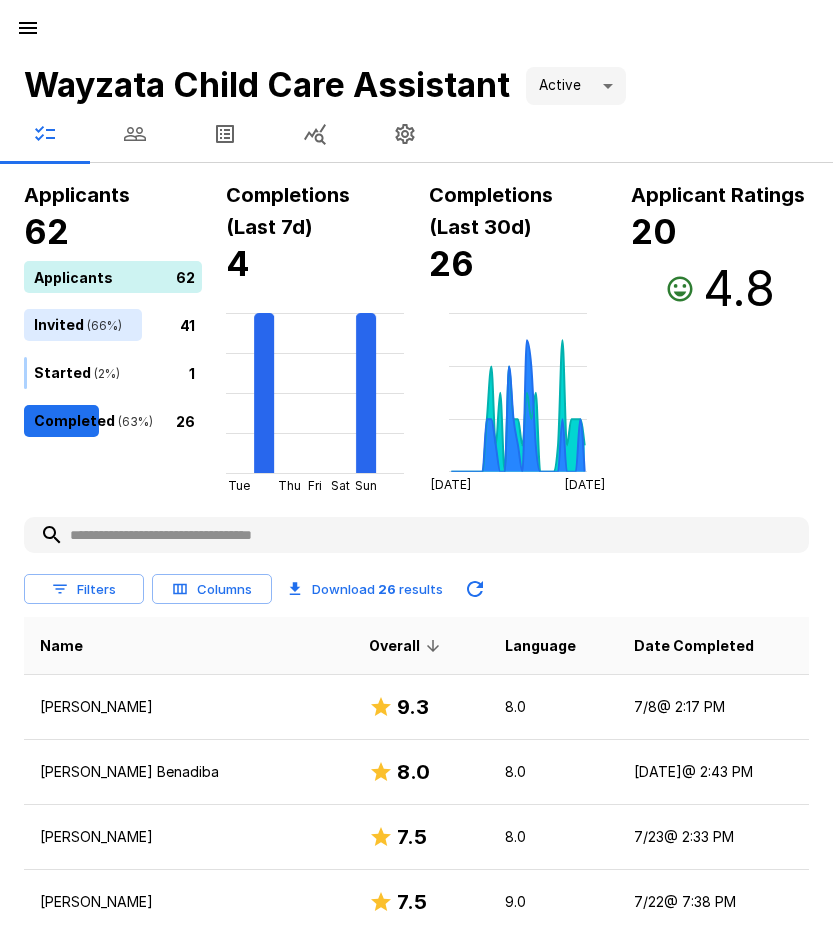 click at bounding box center [28, 28] 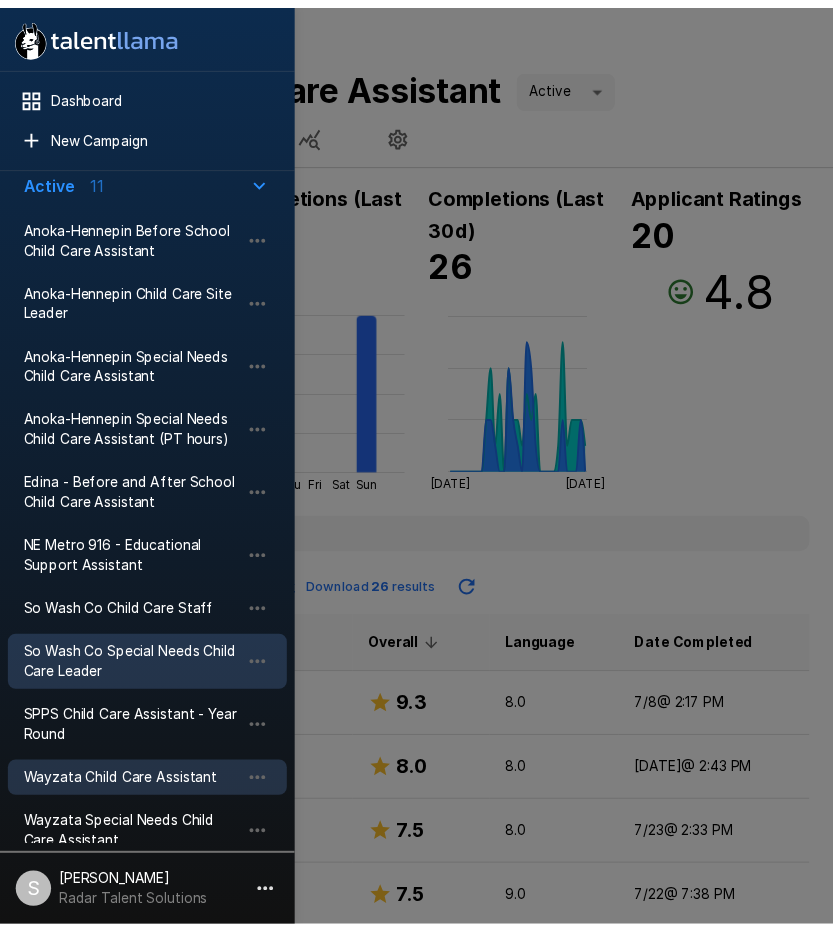 scroll, scrollTop: 100, scrollLeft: 0, axis: vertical 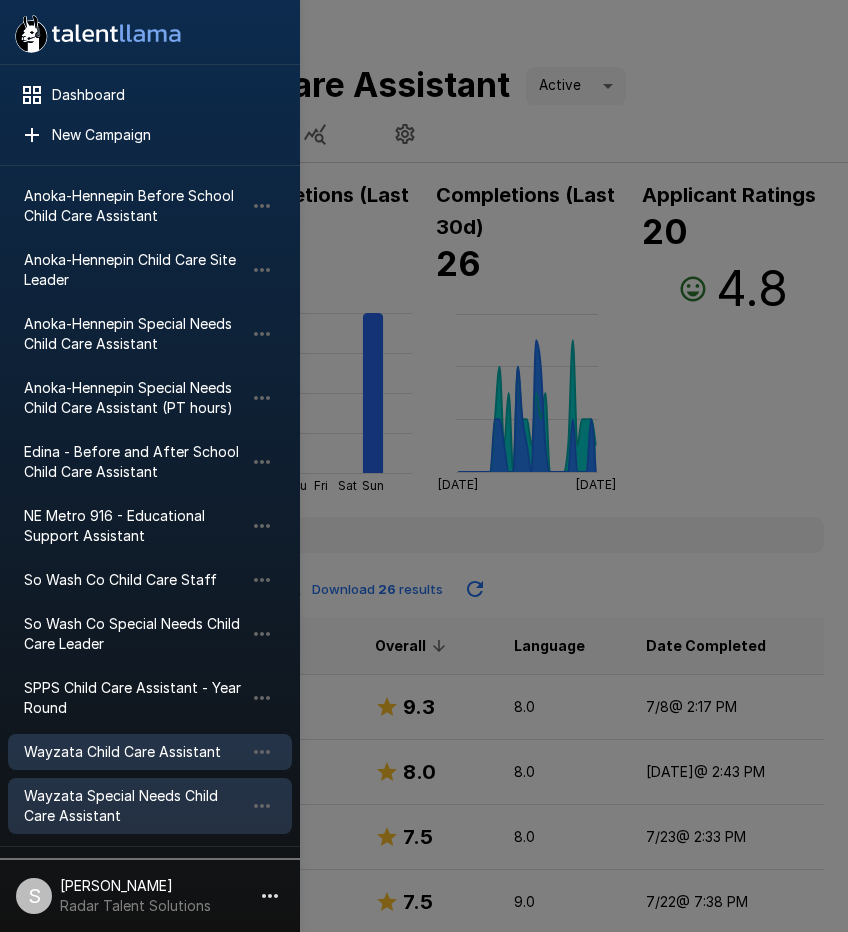 click on "Wayzata Special Needs Child Care Assistant" at bounding box center (134, 806) 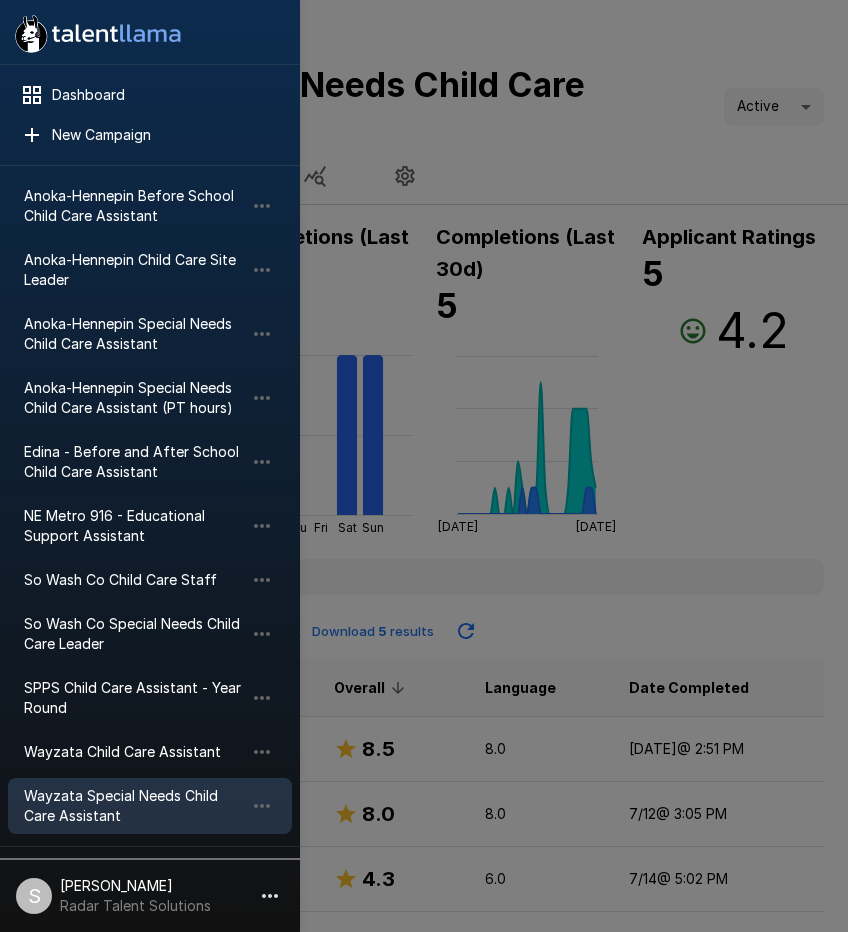 click at bounding box center [424, 466] 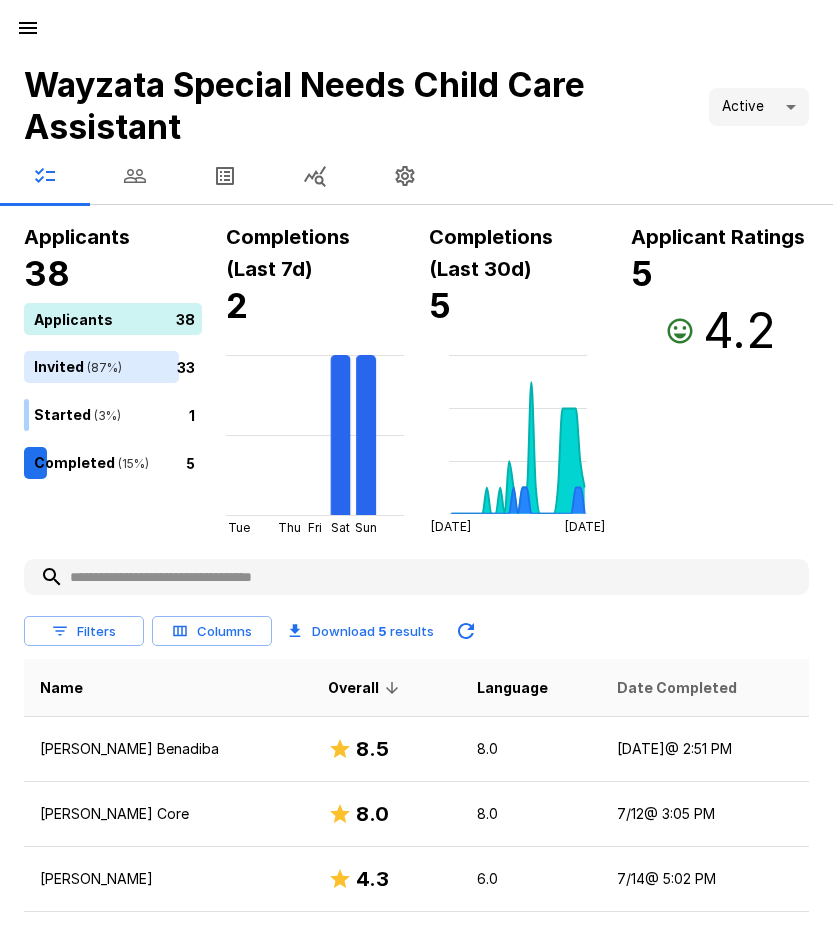 click on "Date Completed" at bounding box center (677, 688) 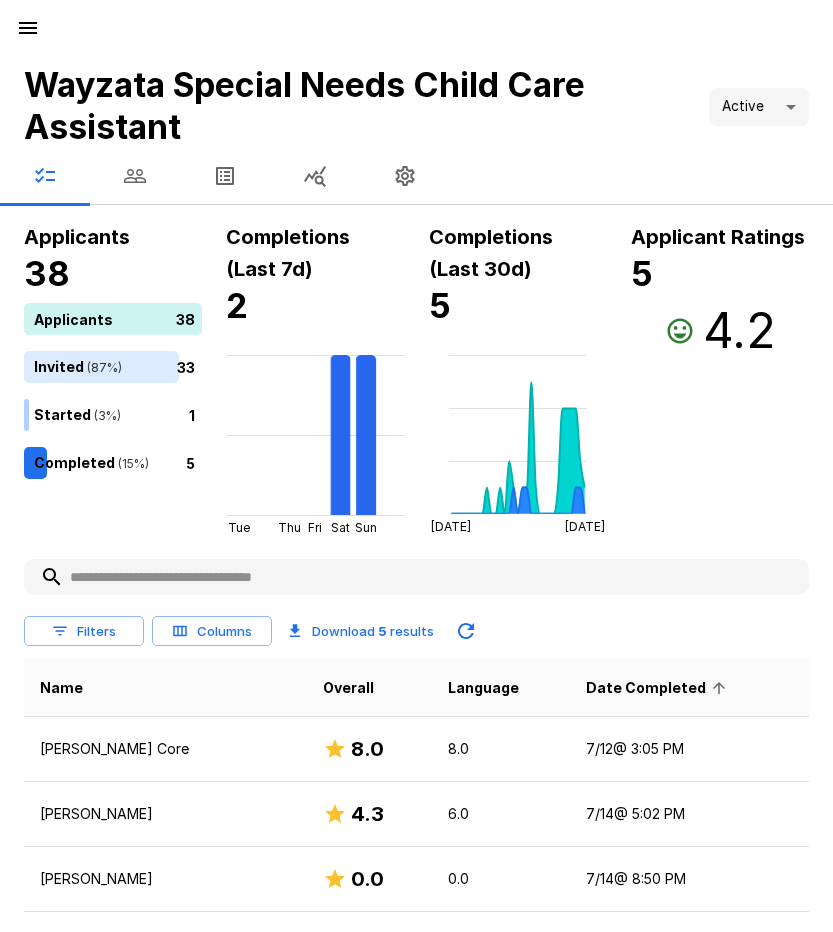 click on "Date Completed" at bounding box center [659, 688] 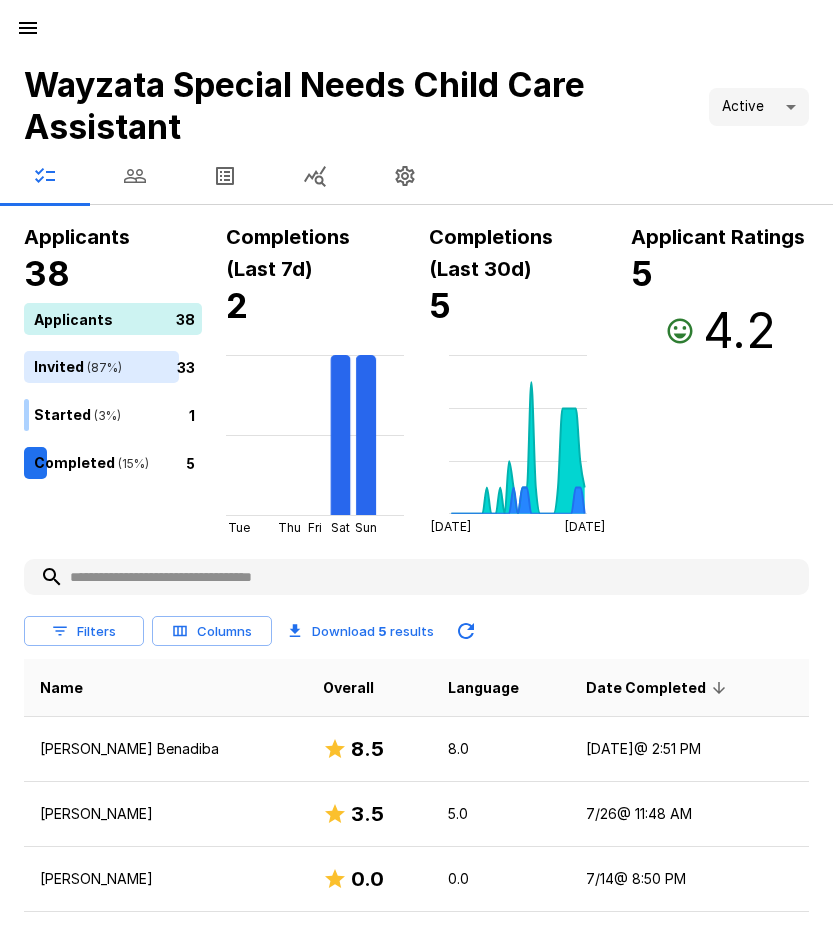 click on "[PERSON_NAME]" at bounding box center [165, 814] 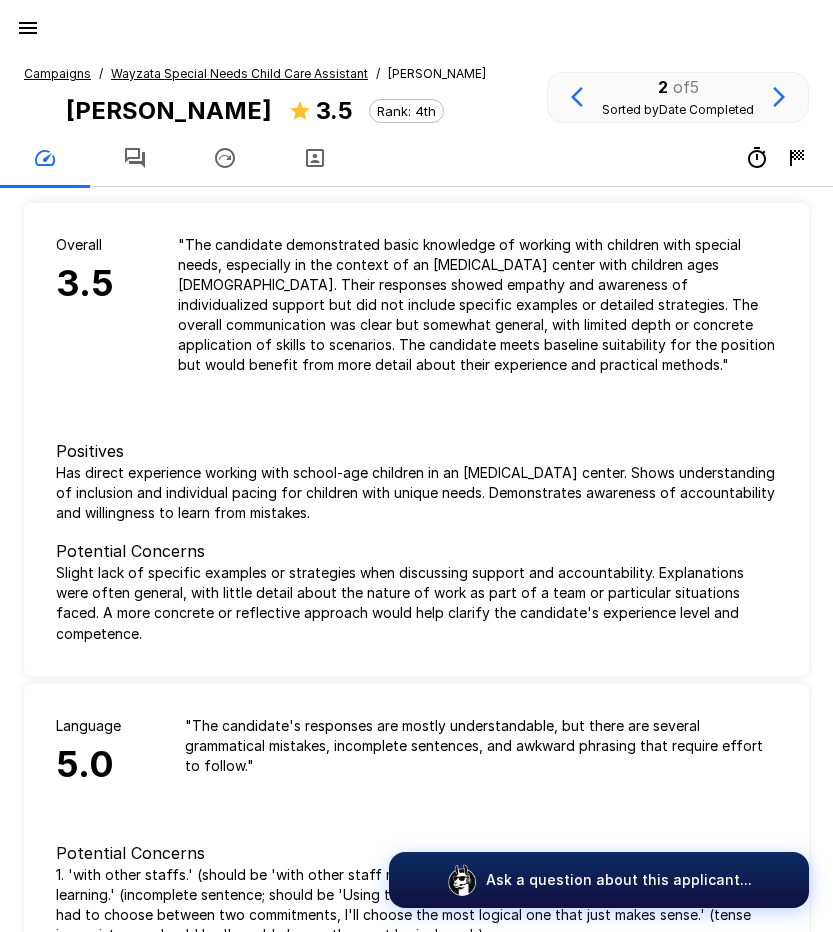 click 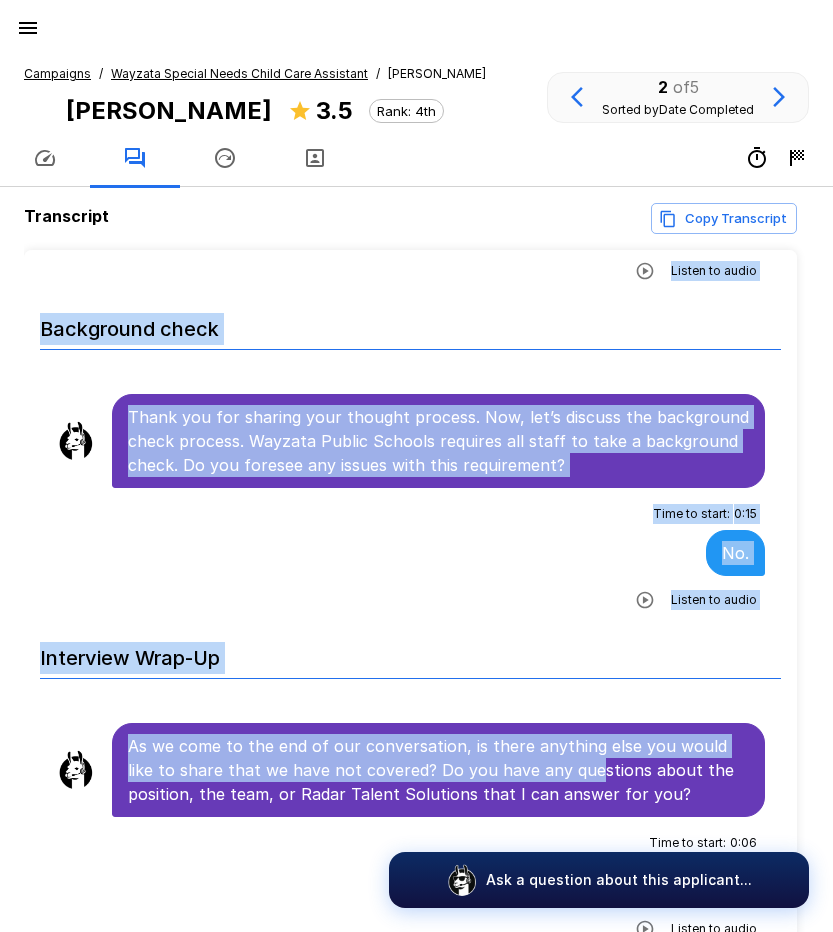 scroll, scrollTop: 4126, scrollLeft: 0, axis: vertical 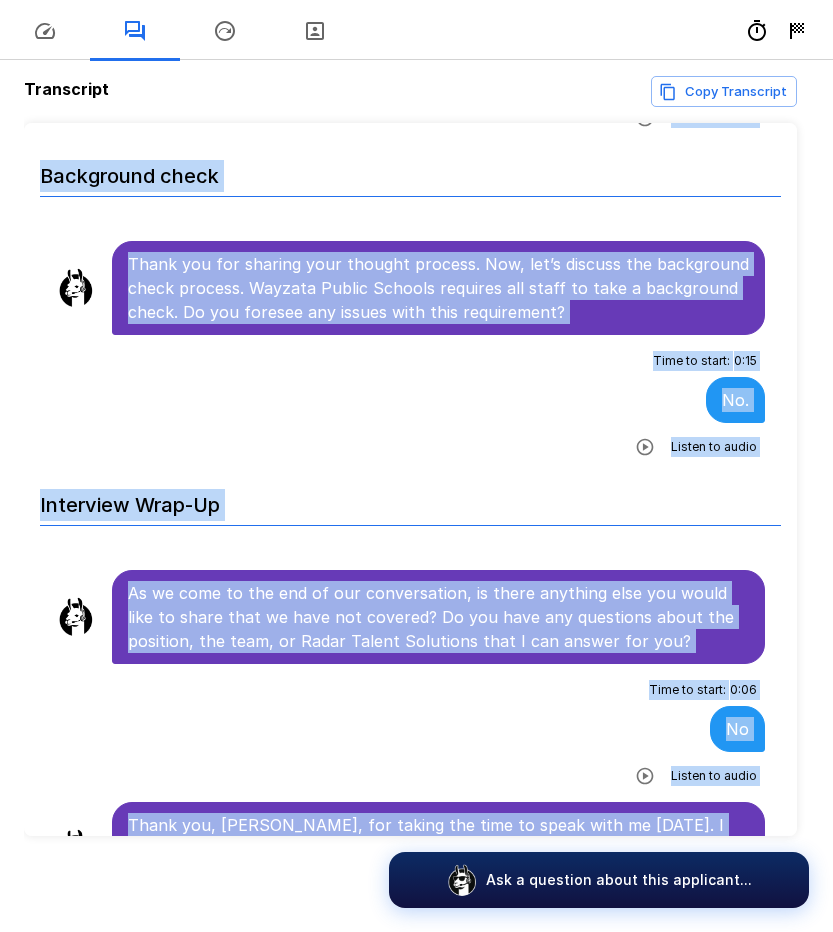 drag, startPoint x: 129, startPoint y: 380, endPoint x: 703, endPoint y: 813, distance: 719.0028 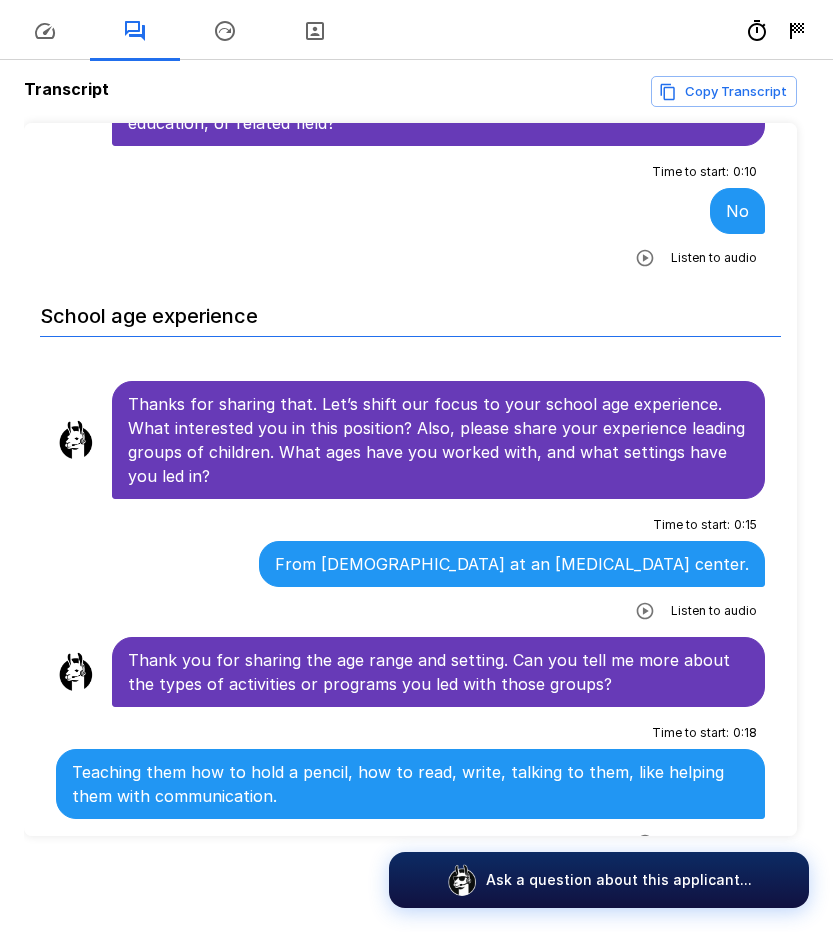 scroll, scrollTop: 900, scrollLeft: 0, axis: vertical 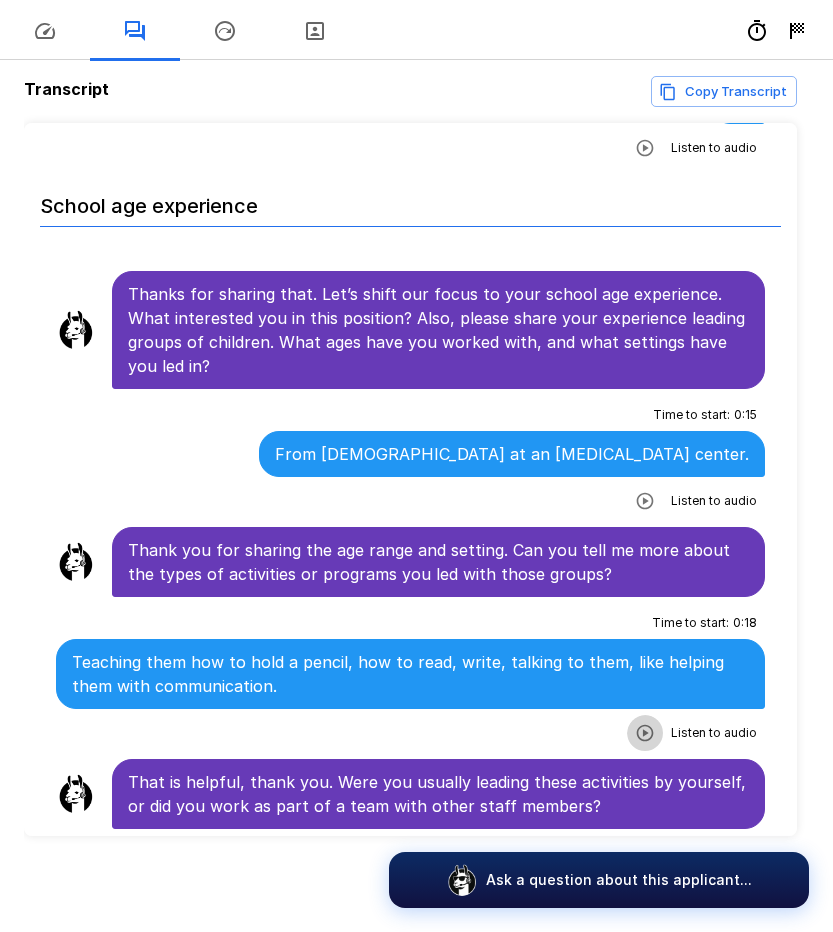 click 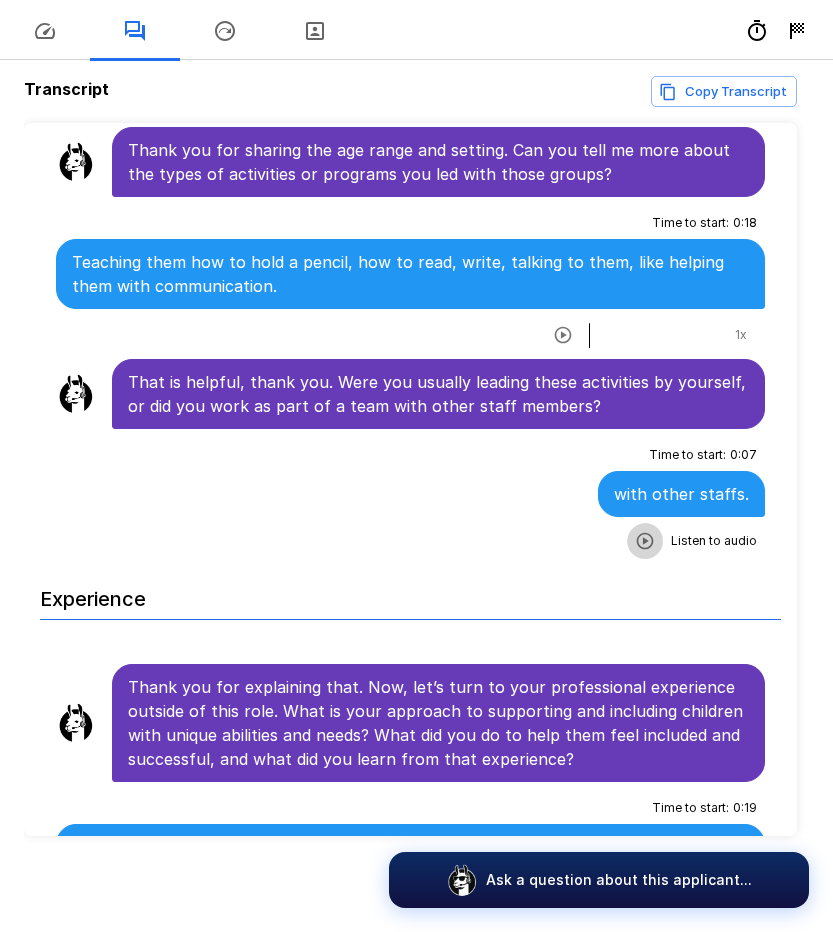 click 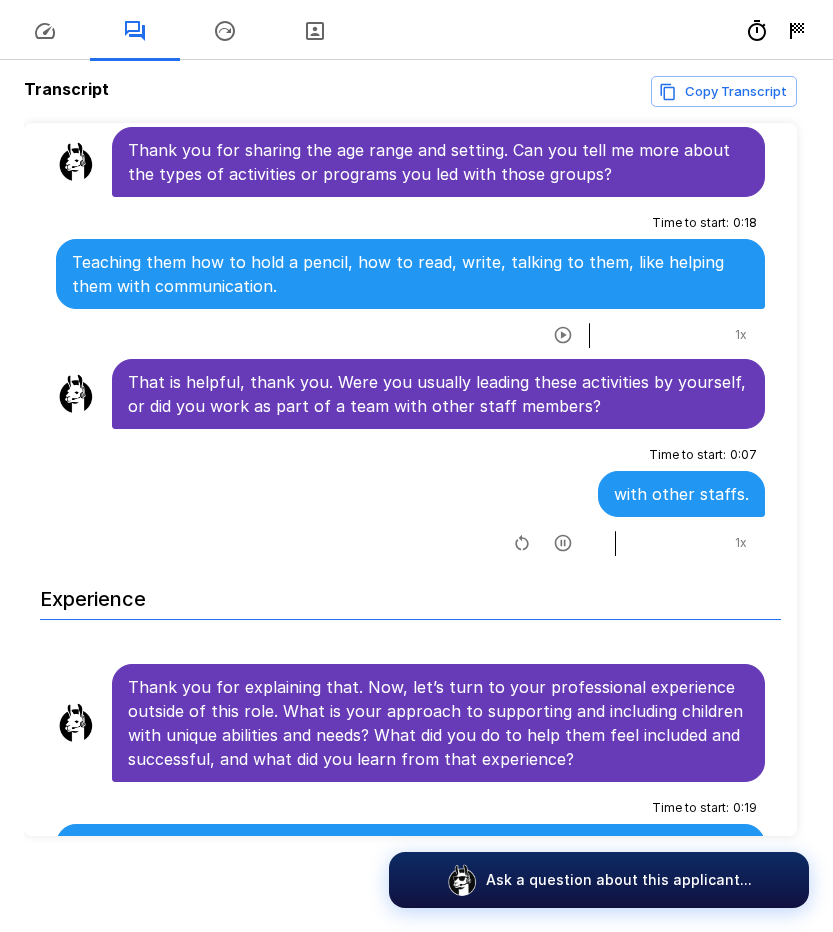 scroll, scrollTop: 1700, scrollLeft: 0, axis: vertical 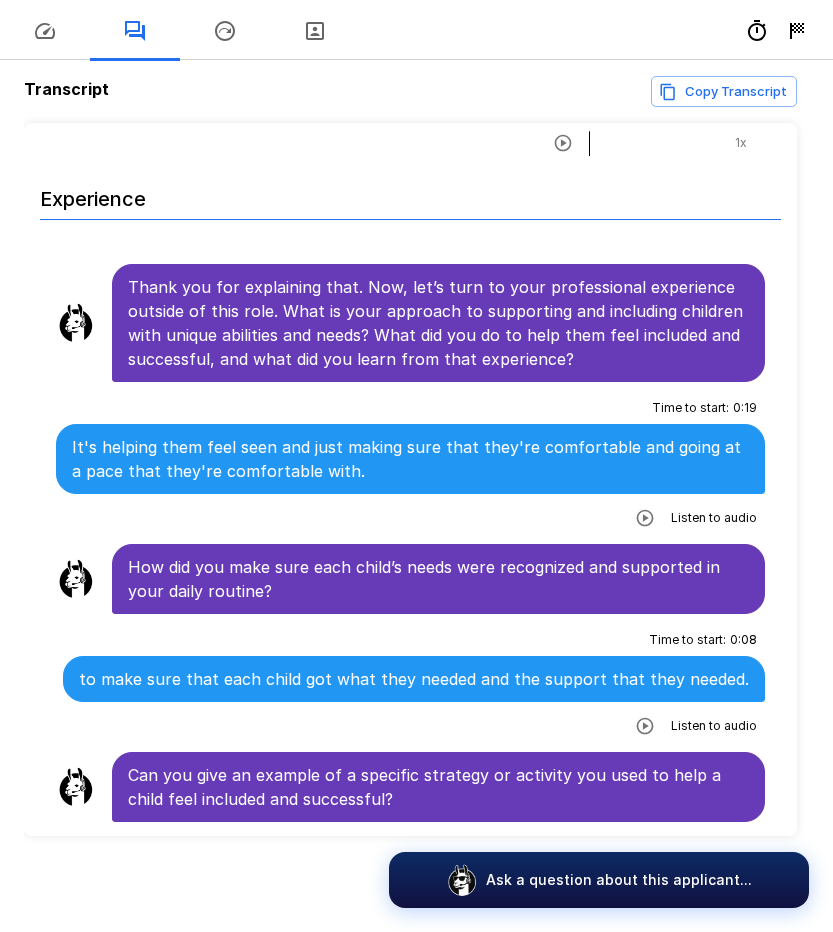 click 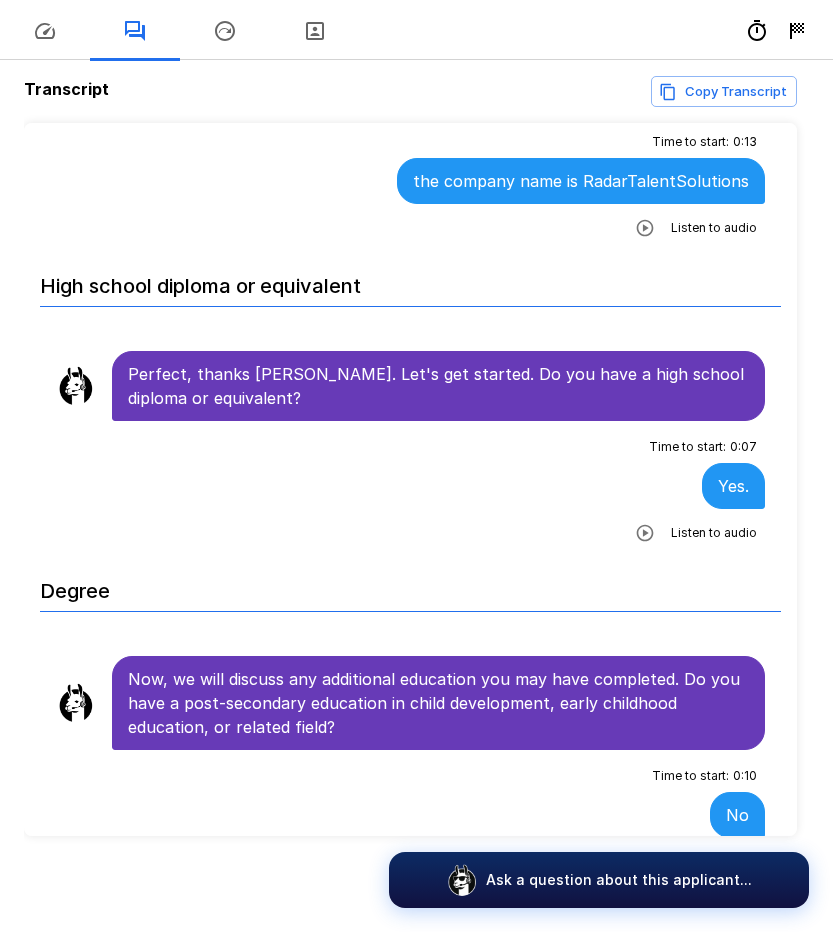 scroll, scrollTop: 0, scrollLeft: 0, axis: both 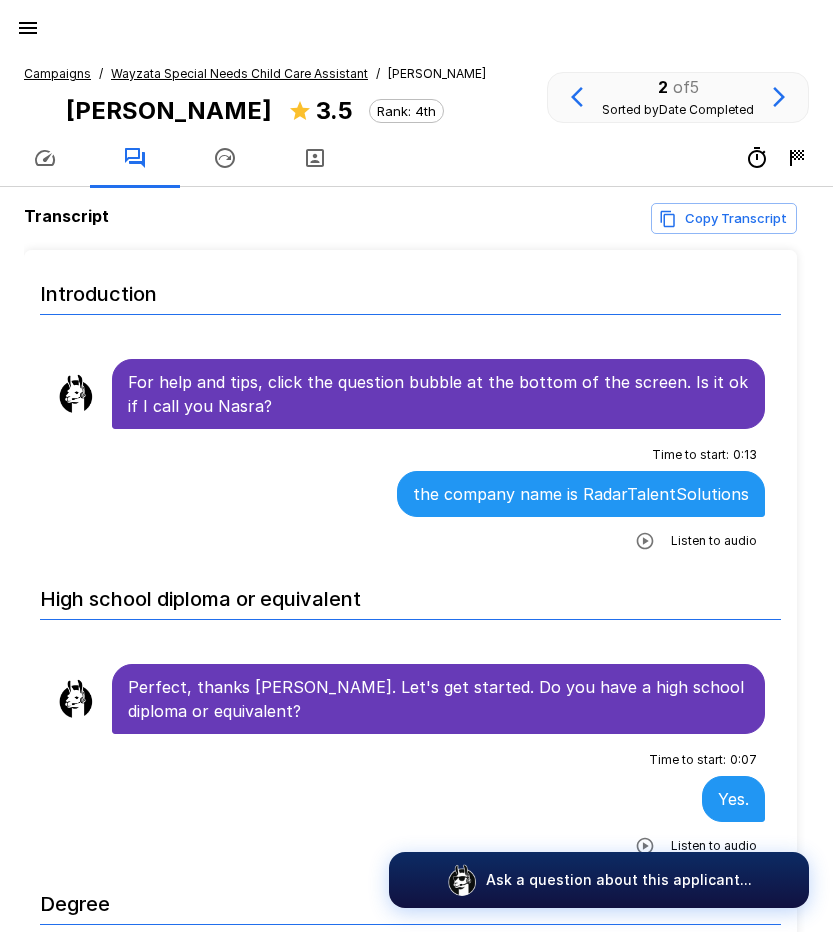 click on "Wayzata Special Needs Child Care Assistant" at bounding box center (239, 73) 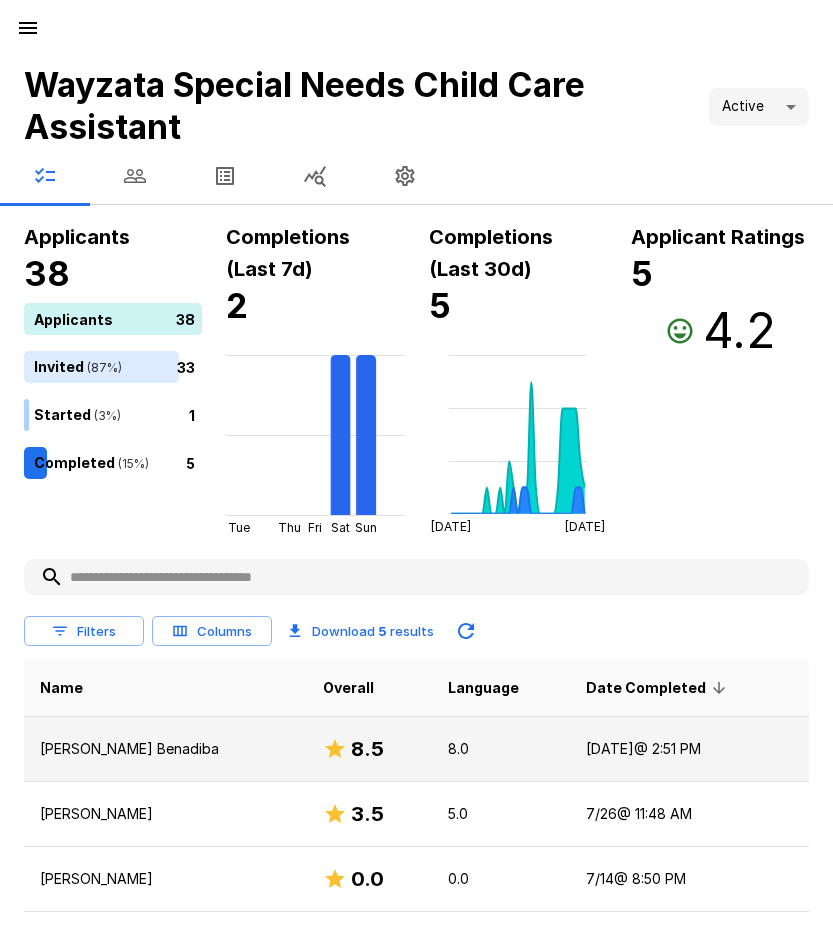 click on "[PERSON_NAME] Benadiba" at bounding box center [165, 749] 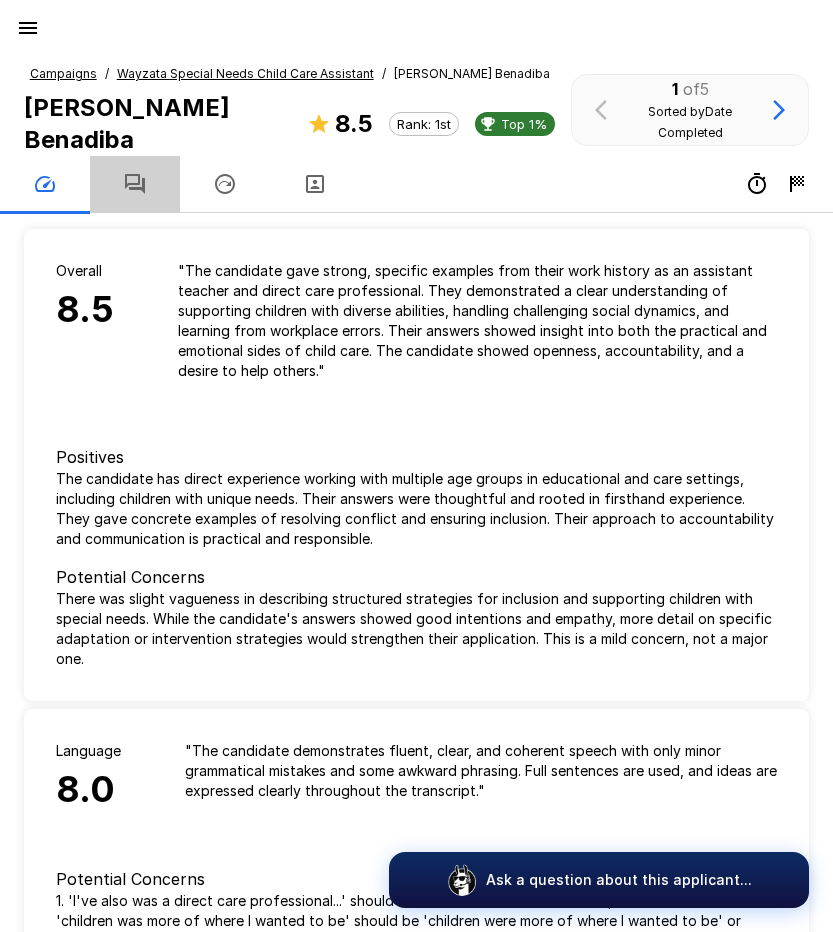click 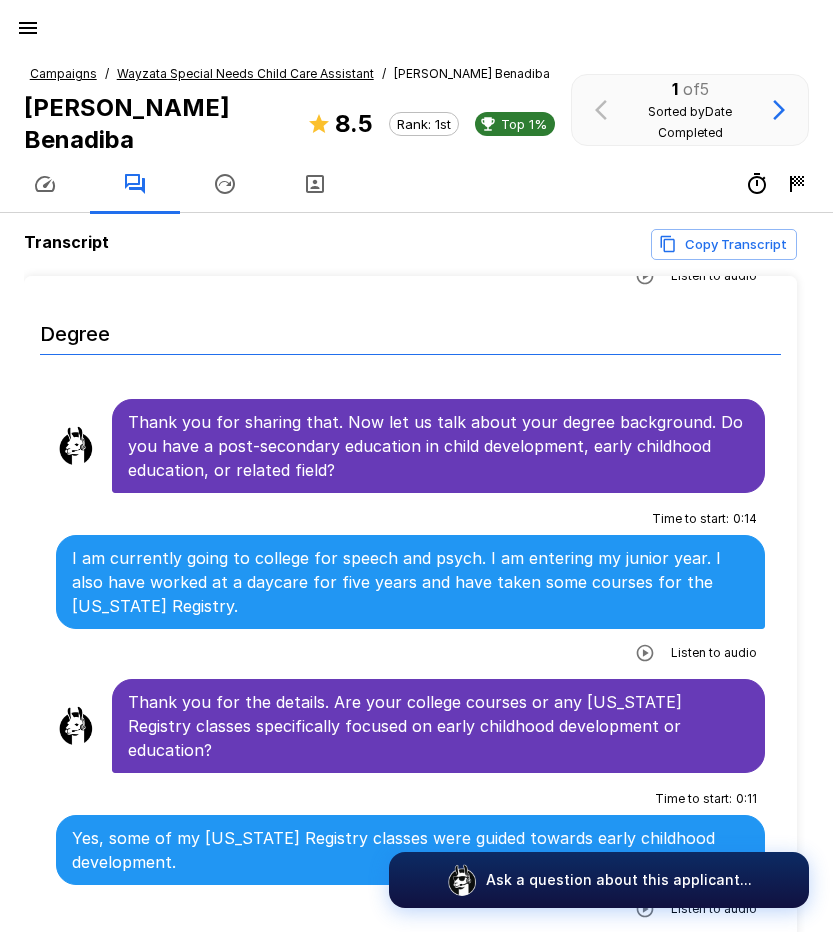 scroll, scrollTop: 600, scrollLeft: 0, axis: vertical 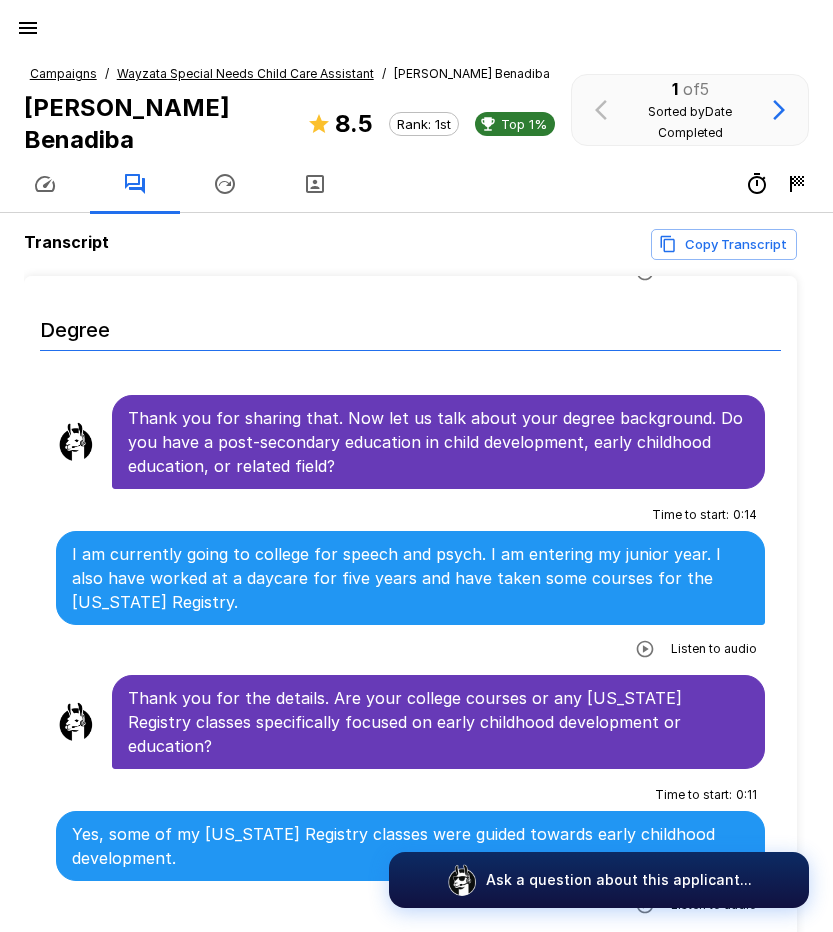 drag, startPoint x: 638, startPoint y: 649, endPoint x: 464, endPoint y: 649, distance: 174 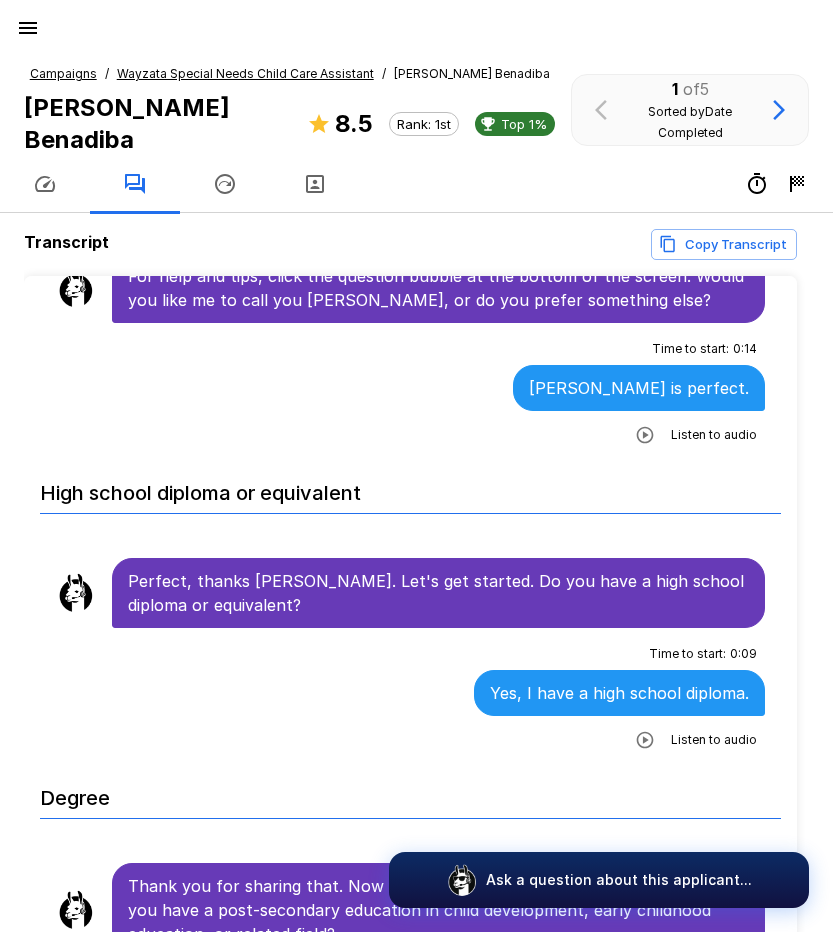 scroll, scrollTop: 0, scrollLeft: 0, axis: both 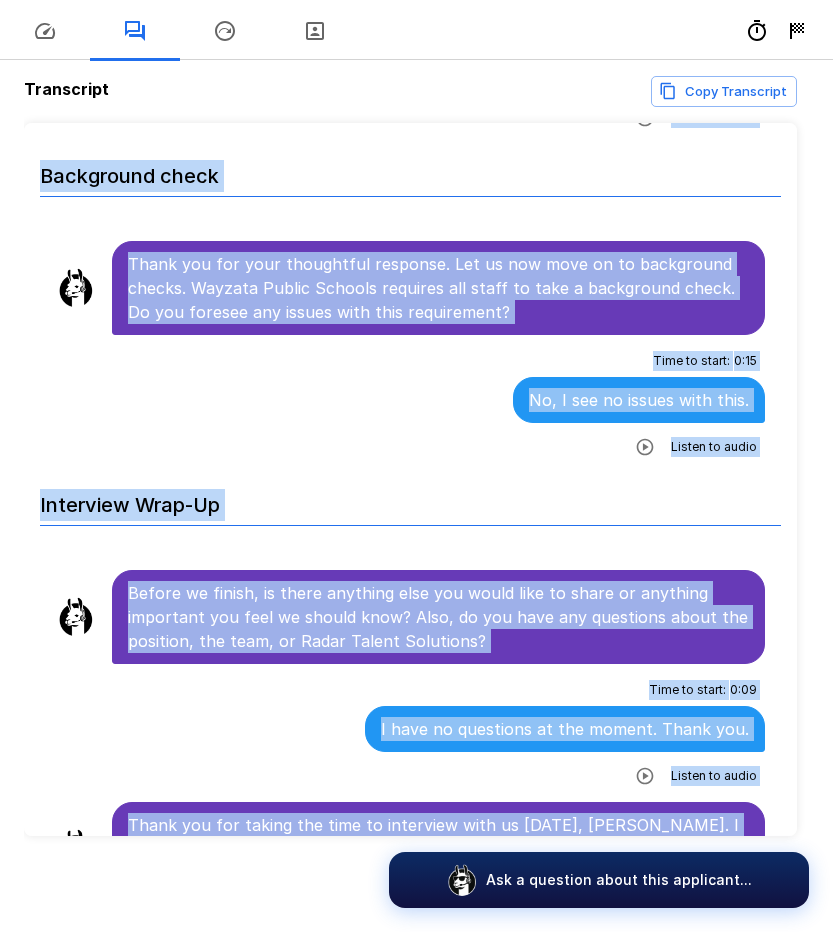 drag, startPoint x: 130, startPoint y: 406, endPoint x: 725, endPoint y: 812, distance: 720.32007 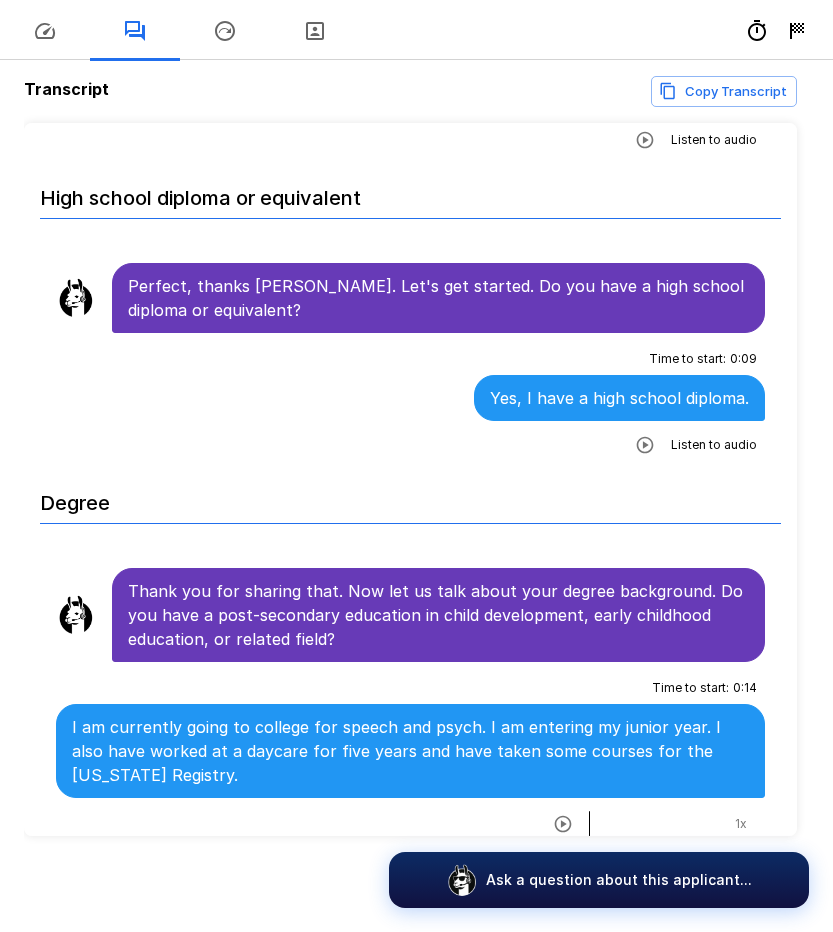 scroll, scrollTop: 0, scrollLeft: 0, axis: both 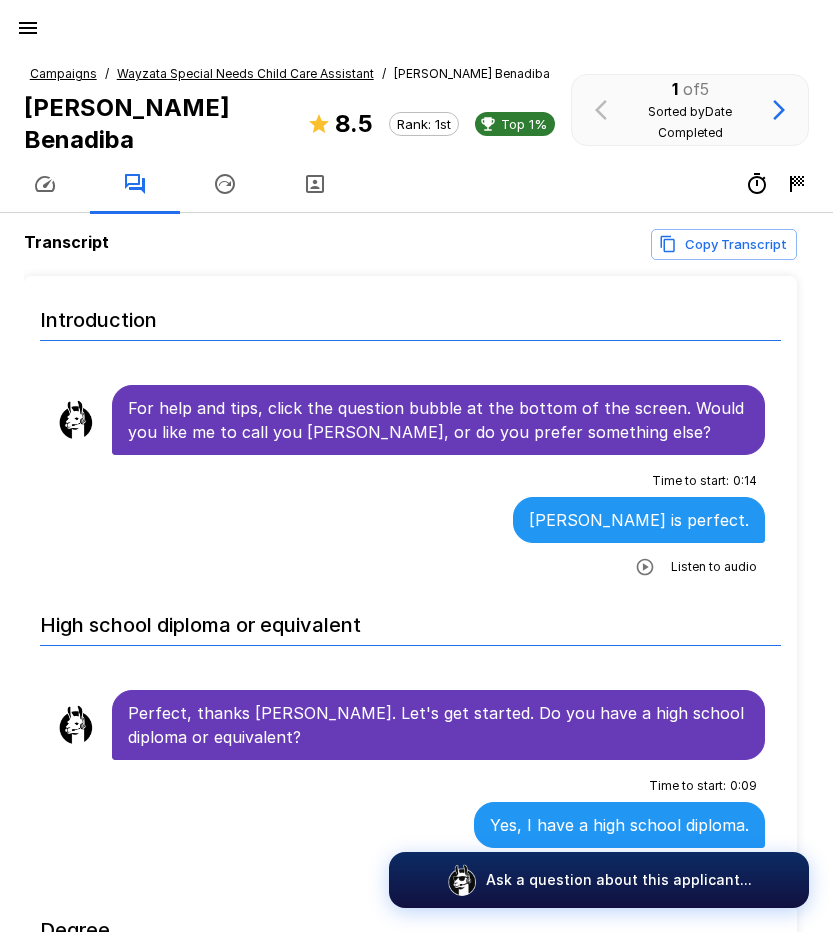 click on "Wayzata Special Needs Child Care Assistant" at bounding box center (245, 73) 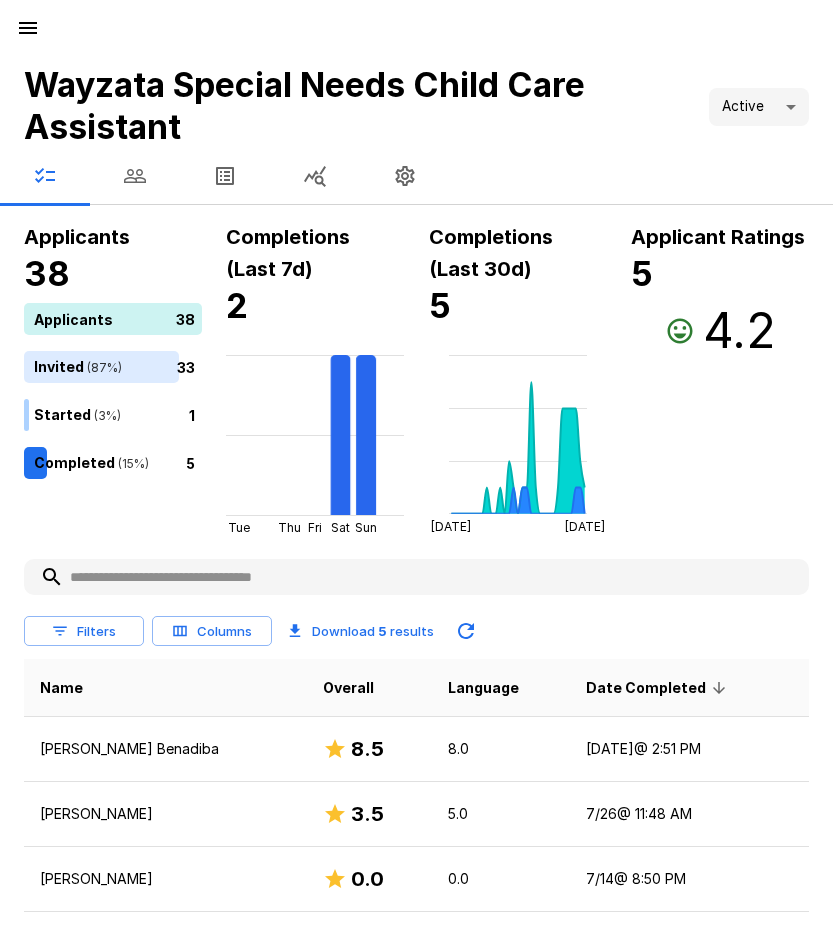 click 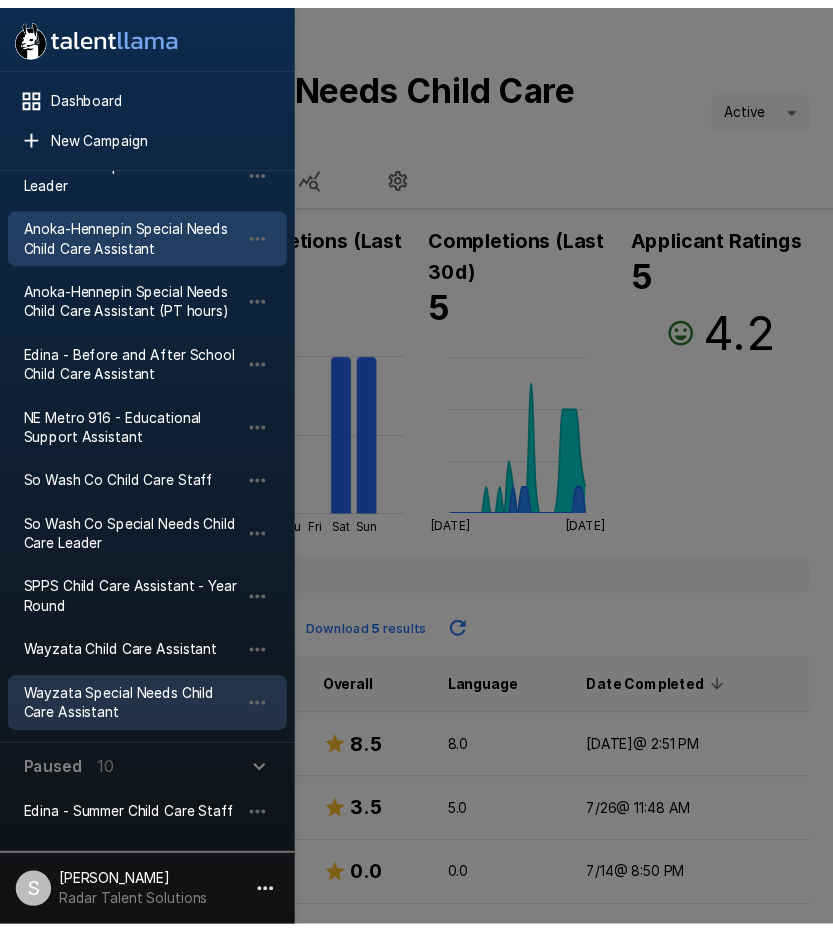 scroll, scrollTop: 200, scrollLeft: 0, axis: vertical 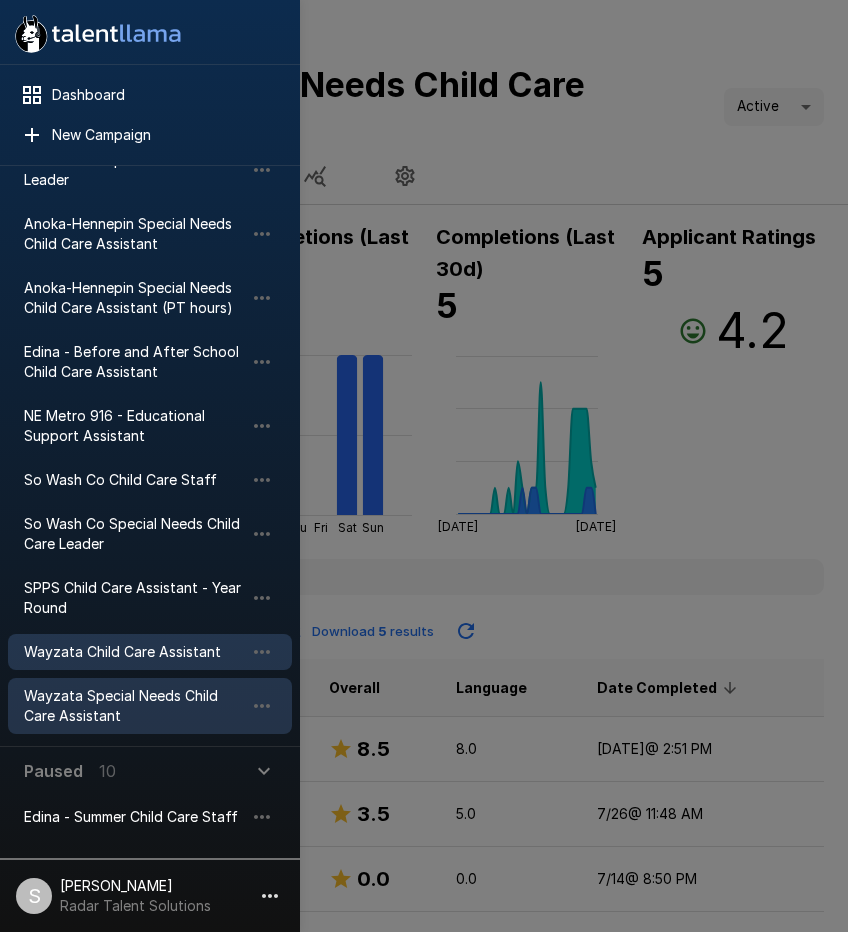 click on "Wayzata Child Care Assistant" at bounding box center (134, 652) 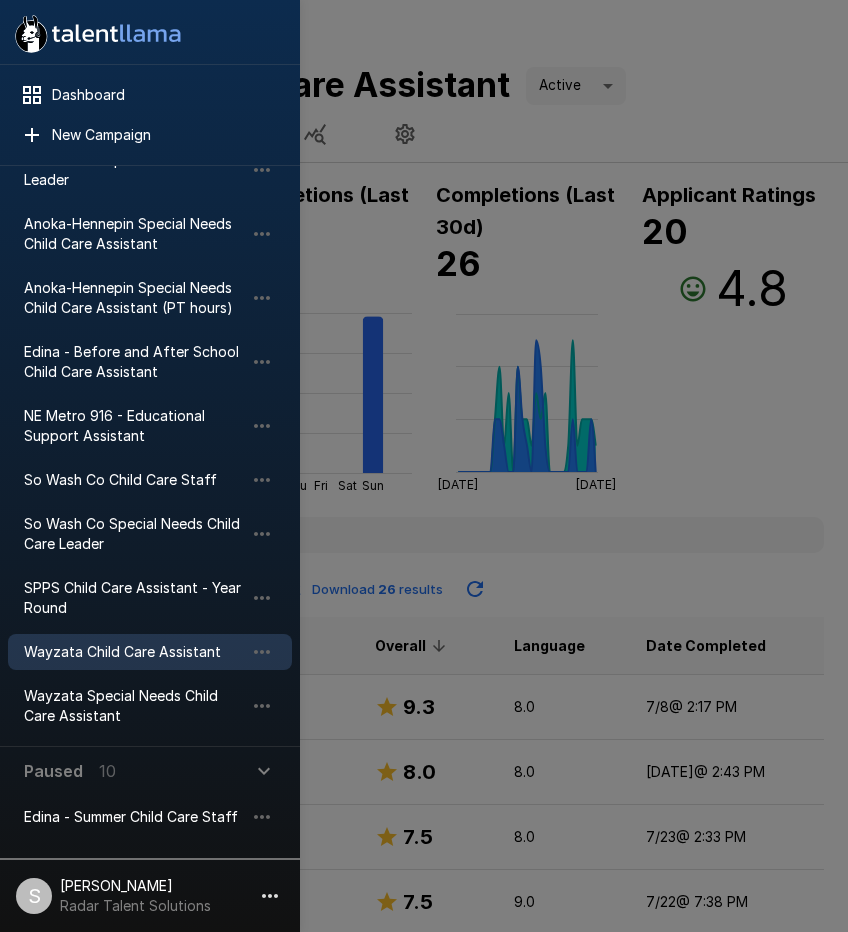 click at bounding box center [424, 466] 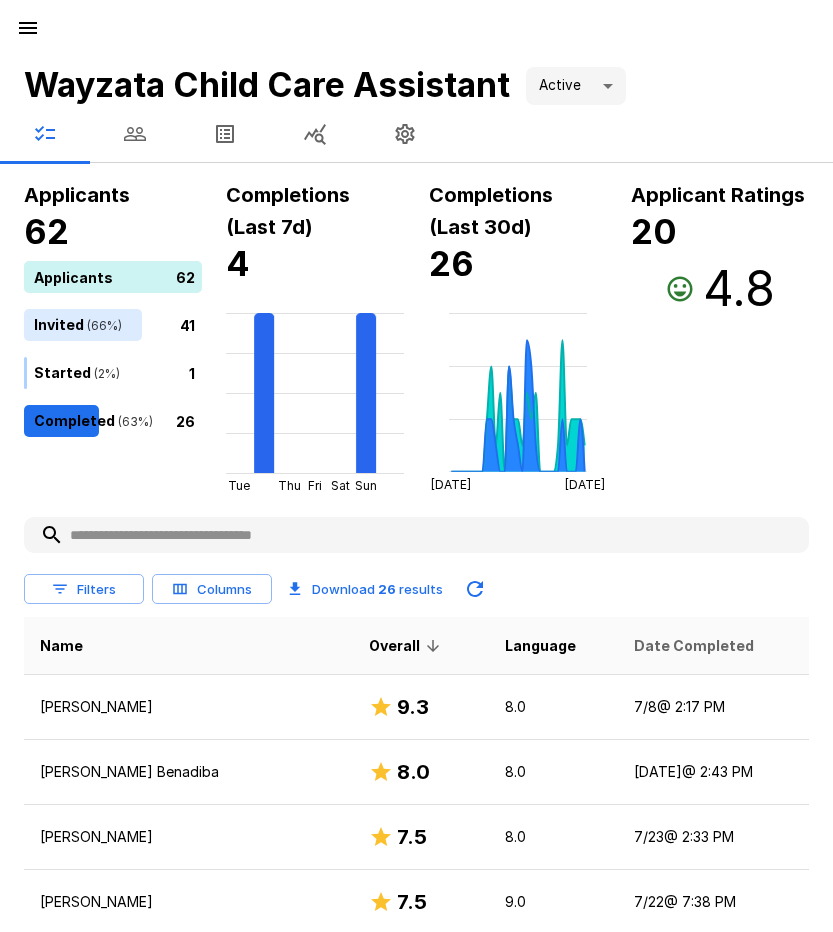 click on "Date Completed" at bounding box center (694, 646) 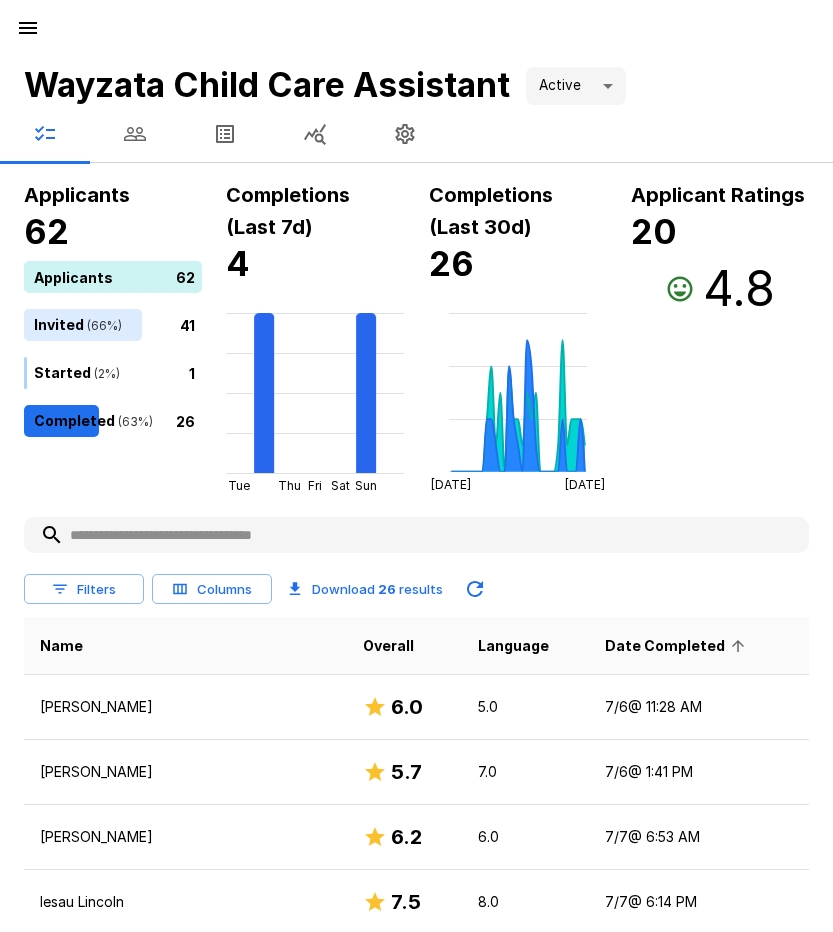 click on "Date Completed" at bounding box center (678, 646) 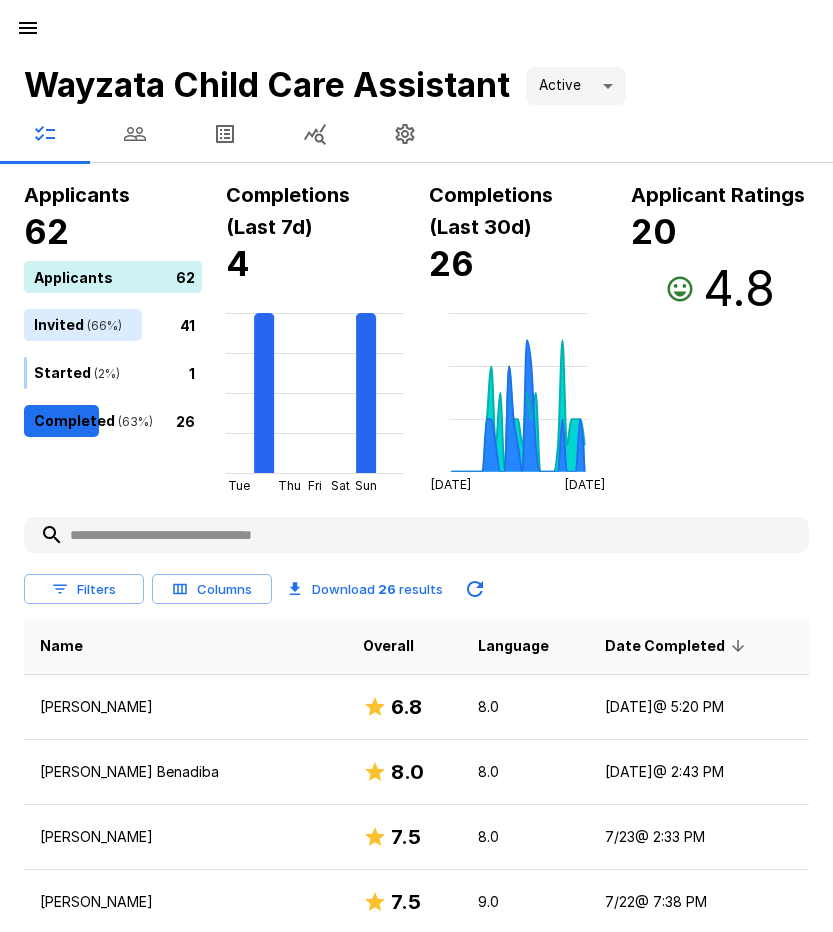drag, startPoint x: 108, startPoint y: 706, endPoint x: 77, endPoint y: 694, distance: 33.24154 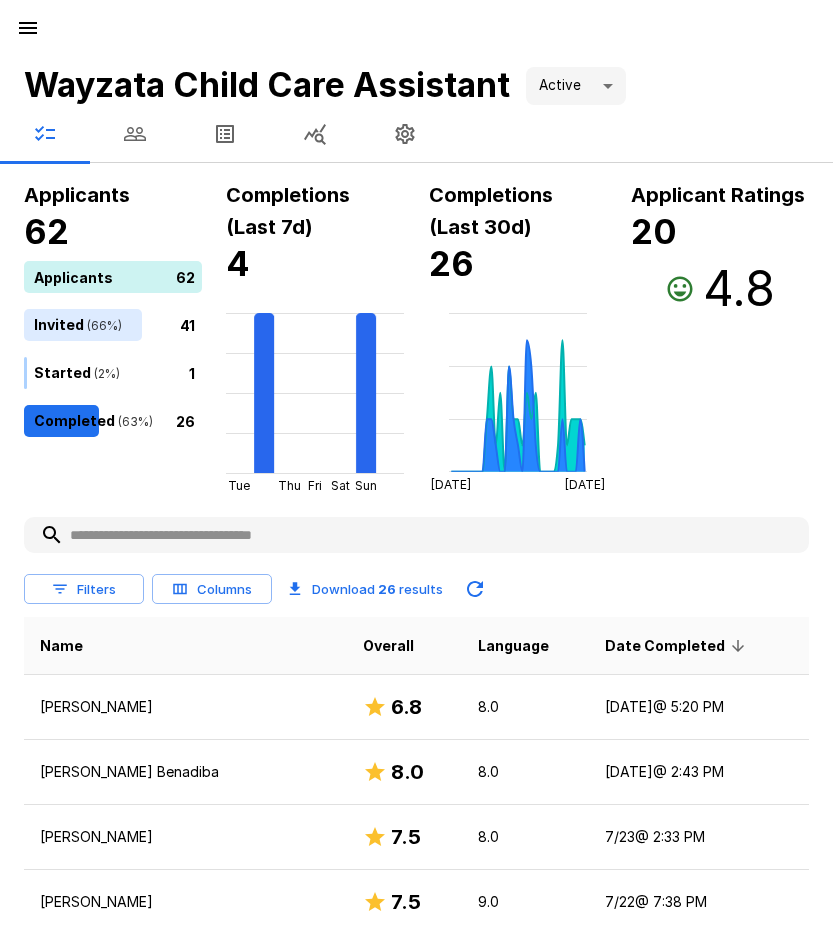click on "[PERSON_NAME]" at bounding box center [185, 707] 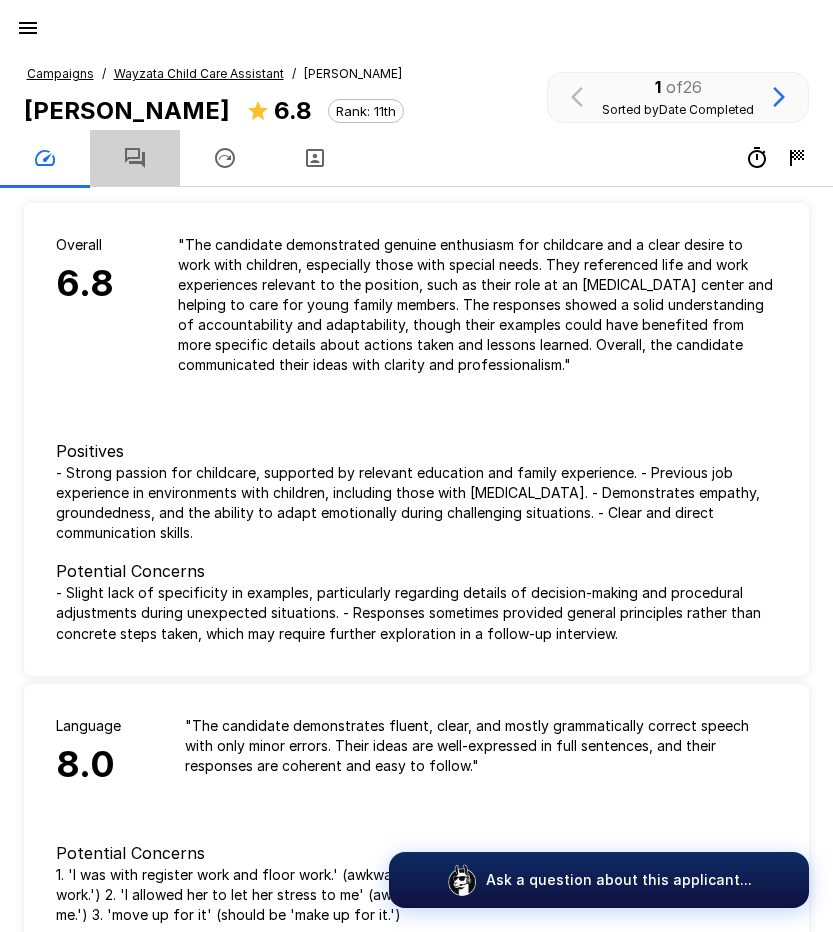 click 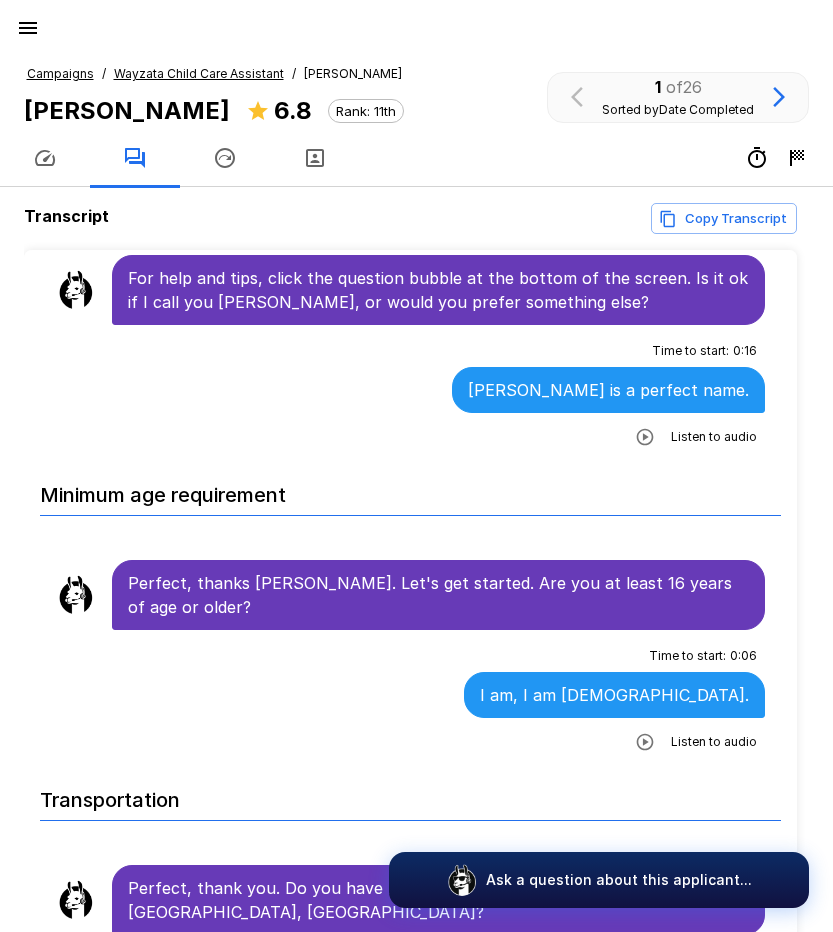 scroll, scrollTop: 100, scrollLeft: 0, axis: vertical 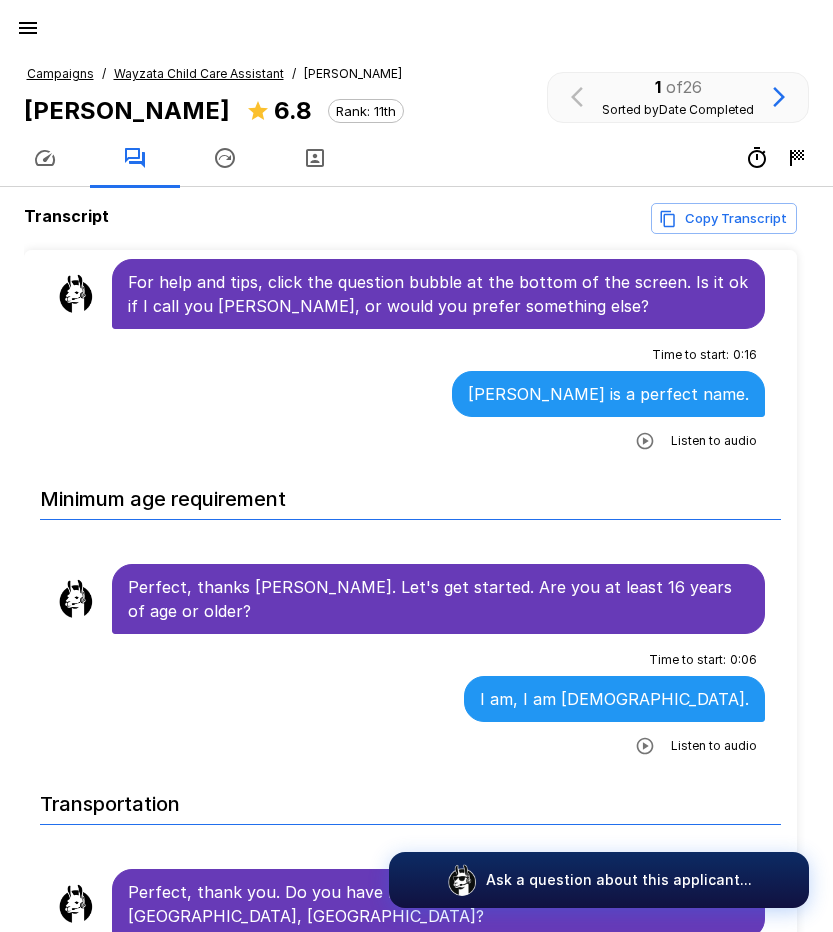 click 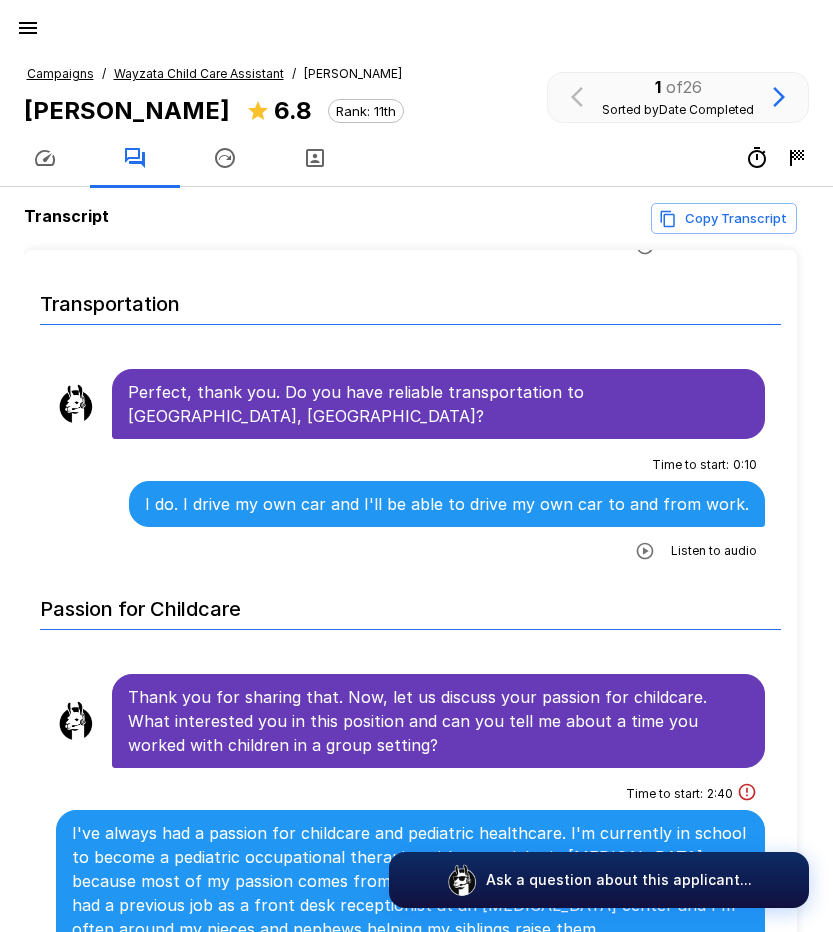 scroll, scrollTop: 900, scrollLeft: 0, axis: vertical 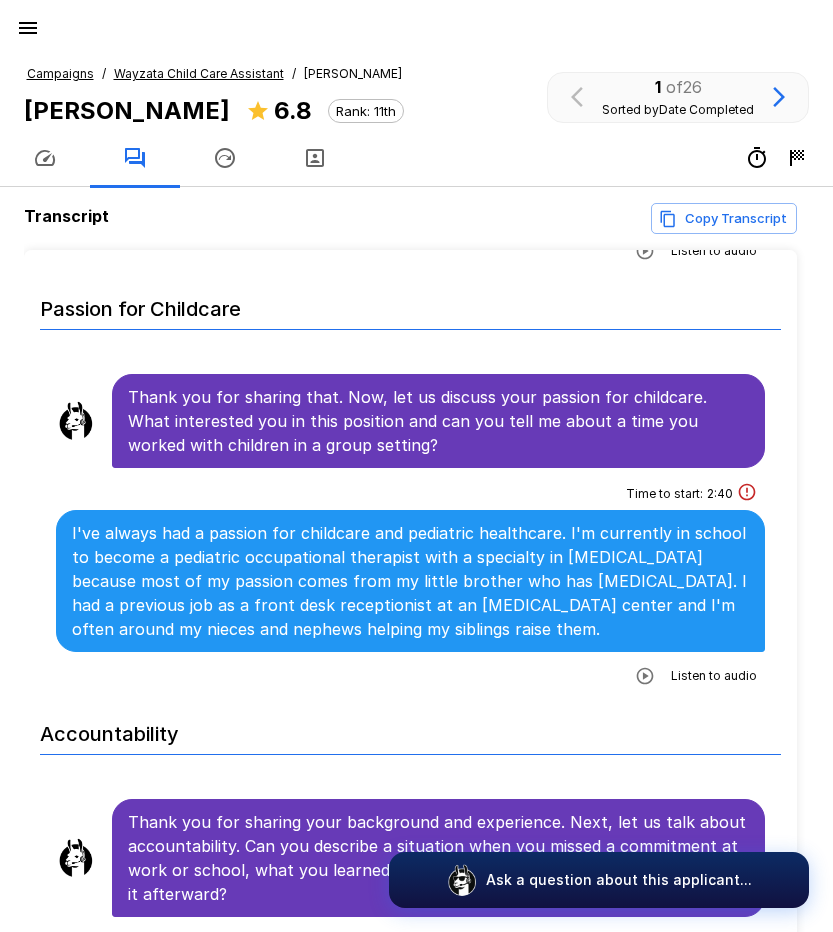 click 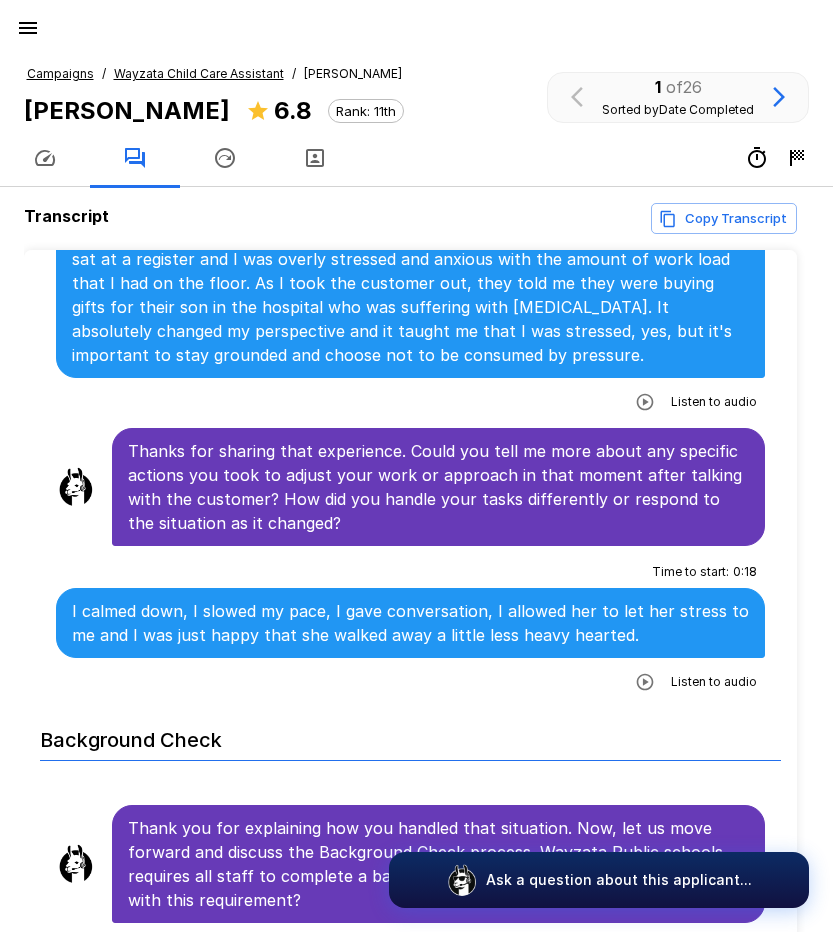 scroll, scrollTop: 2500, scrollLeft: 0, axis: vertical 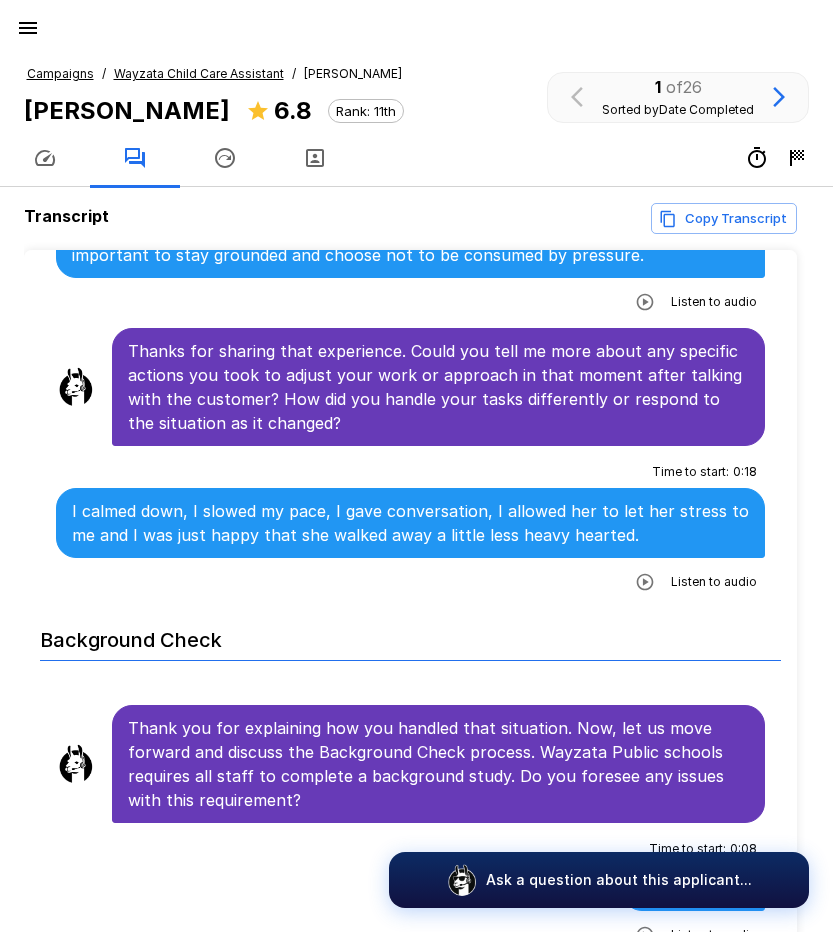 click 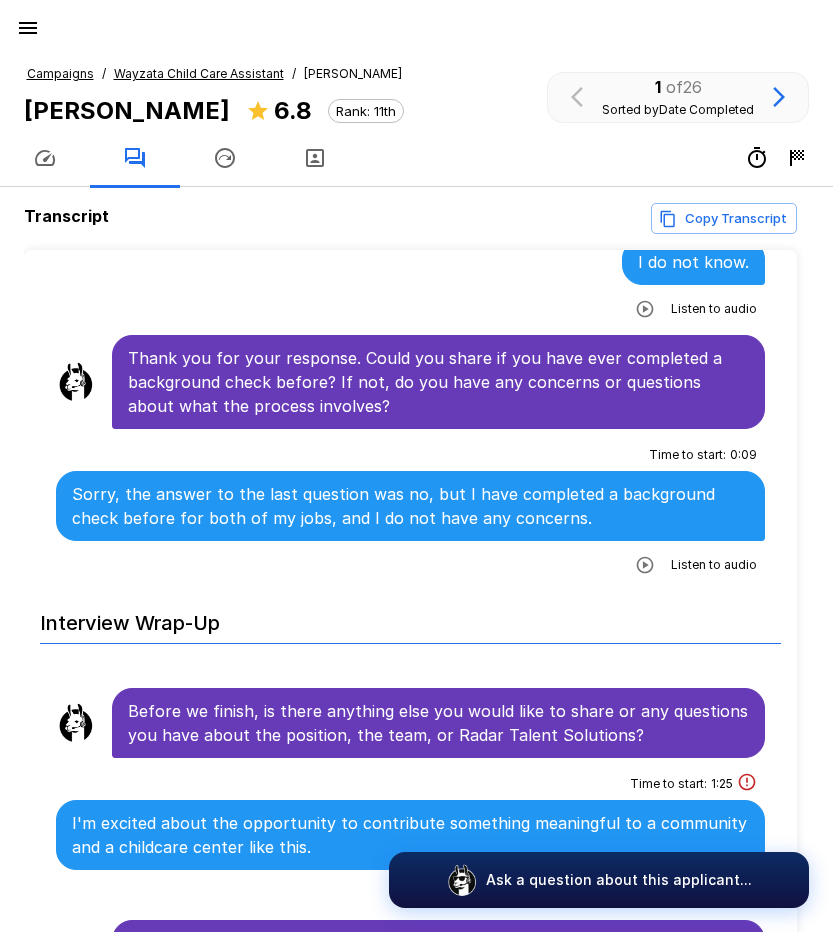 scroll, scrollTop: 3141, scrollLeft: 0, axis: vertical 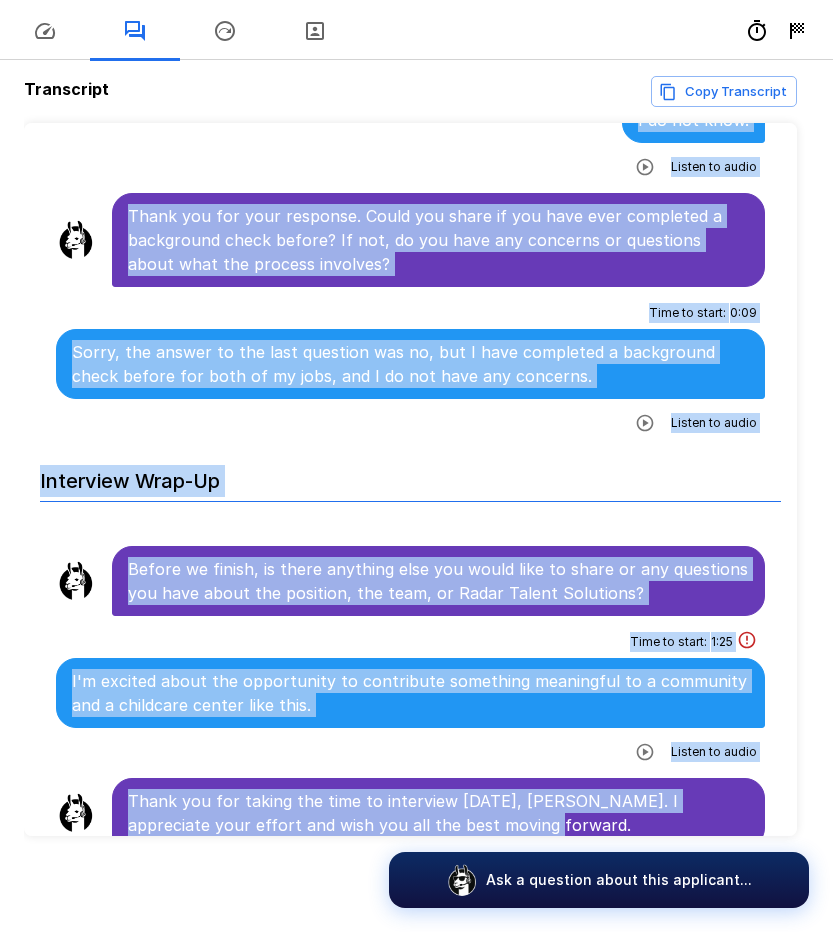 drag, startPoint x: 130, startPoint y: 381, endPoint x: 689, endPoint y: 816, distance: 708.3121 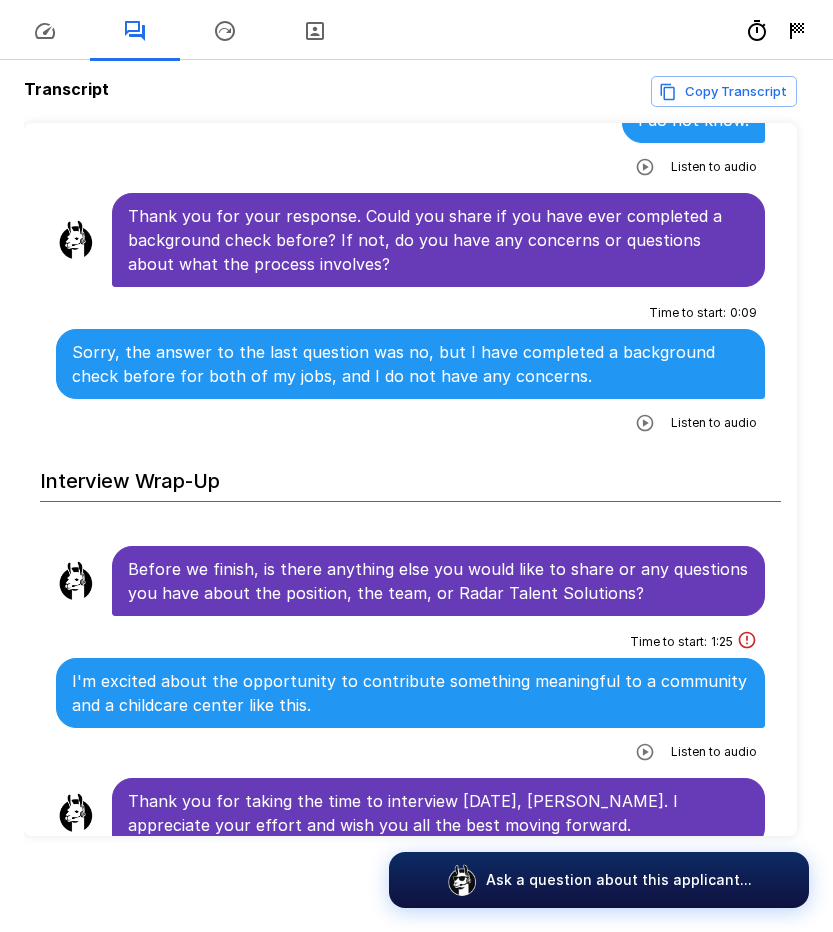 click on "Transcript Copy Transcript" at bounding box center (410, 91) 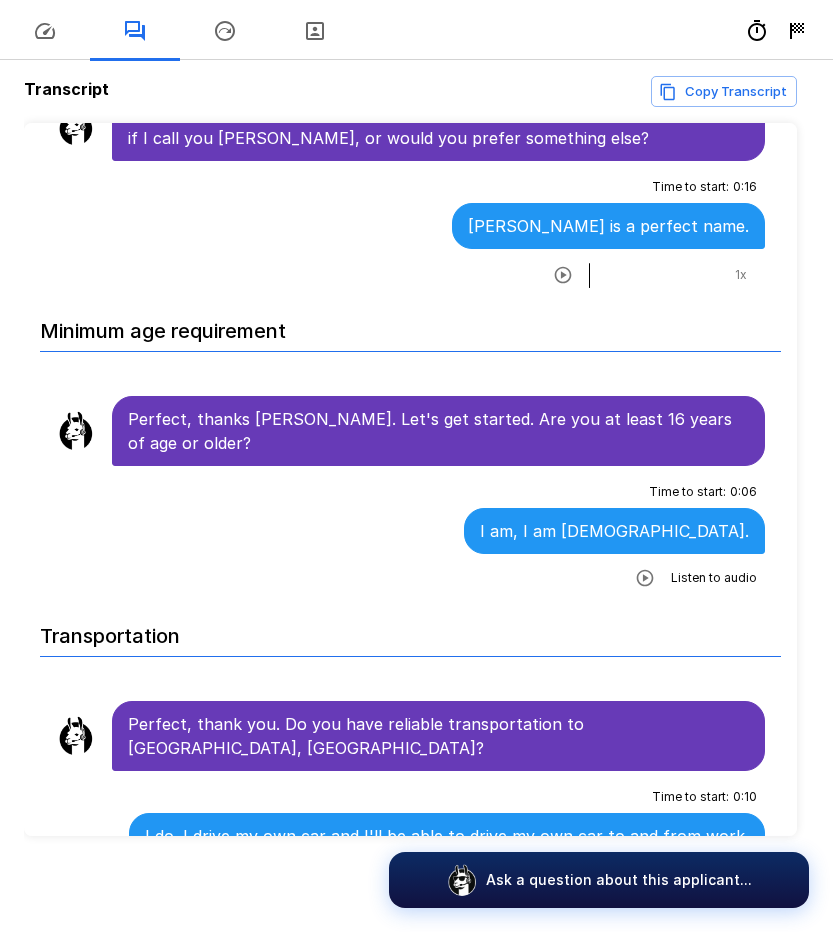 scroll, scrollTop: 0, scrollLeft: 0, axis: both 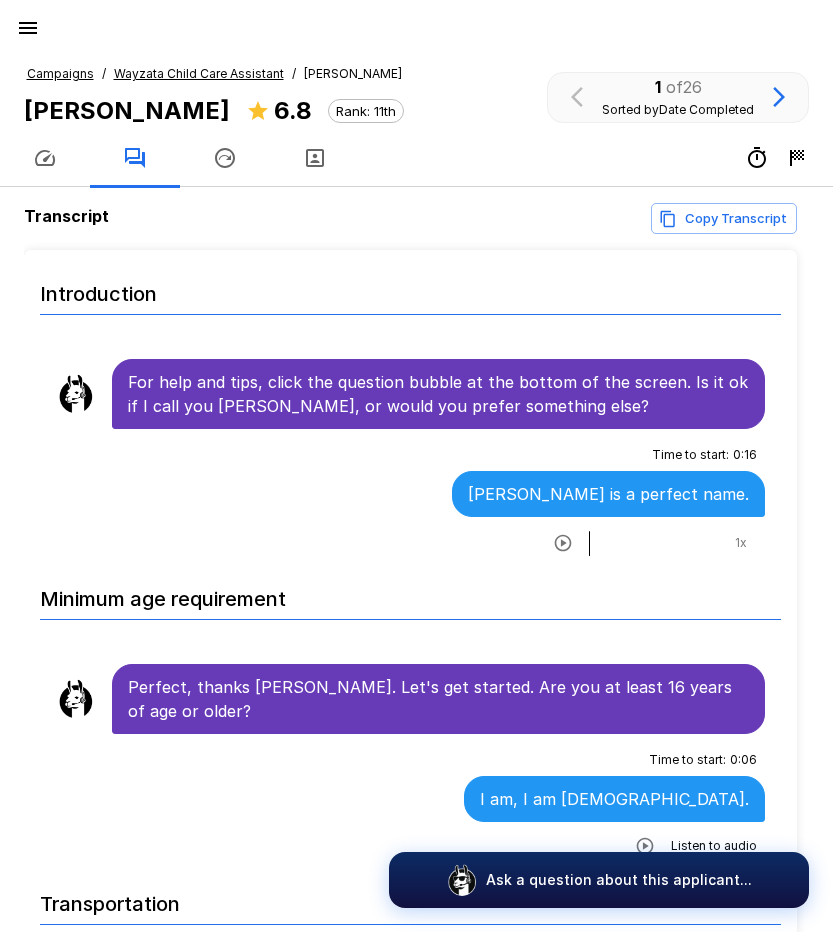 click 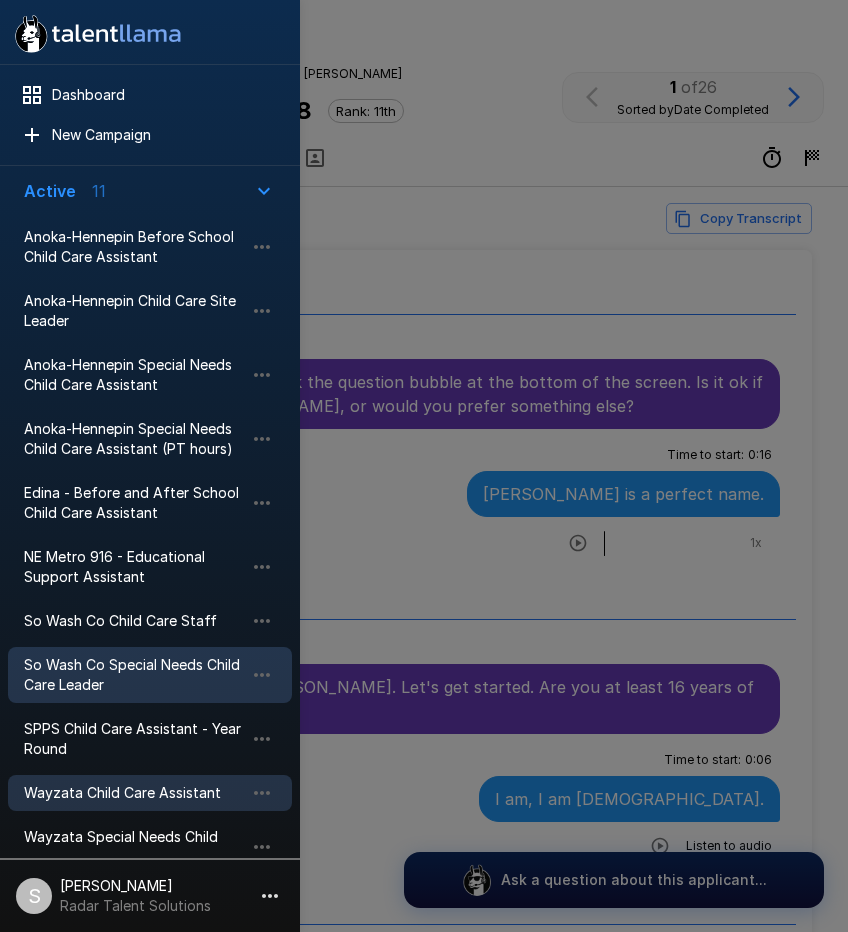scroll, scrollTop: 0, scrollLeft: 0, axis: both 